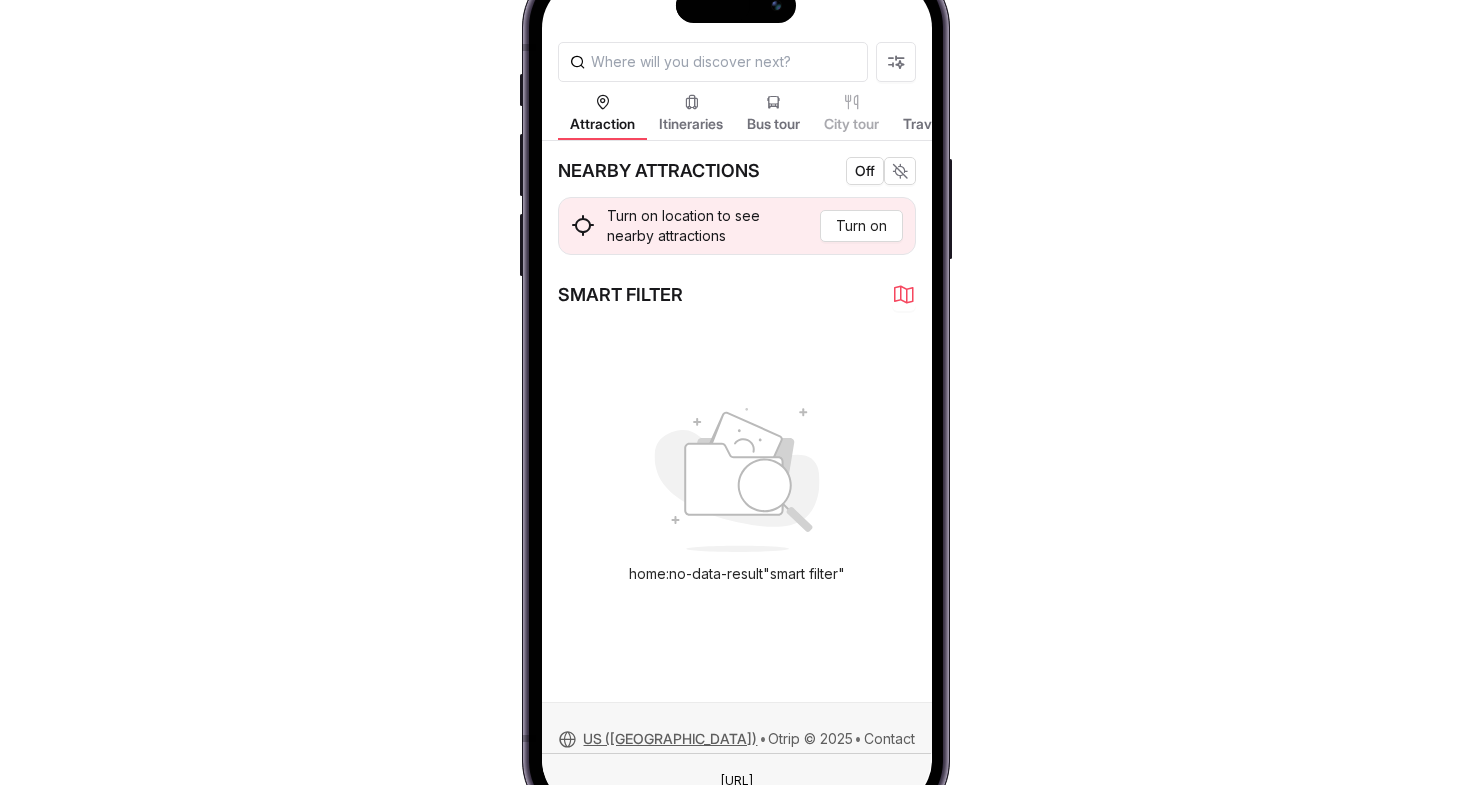 scroll, scrollTop: 0, scrollLeft: 0, axis: both 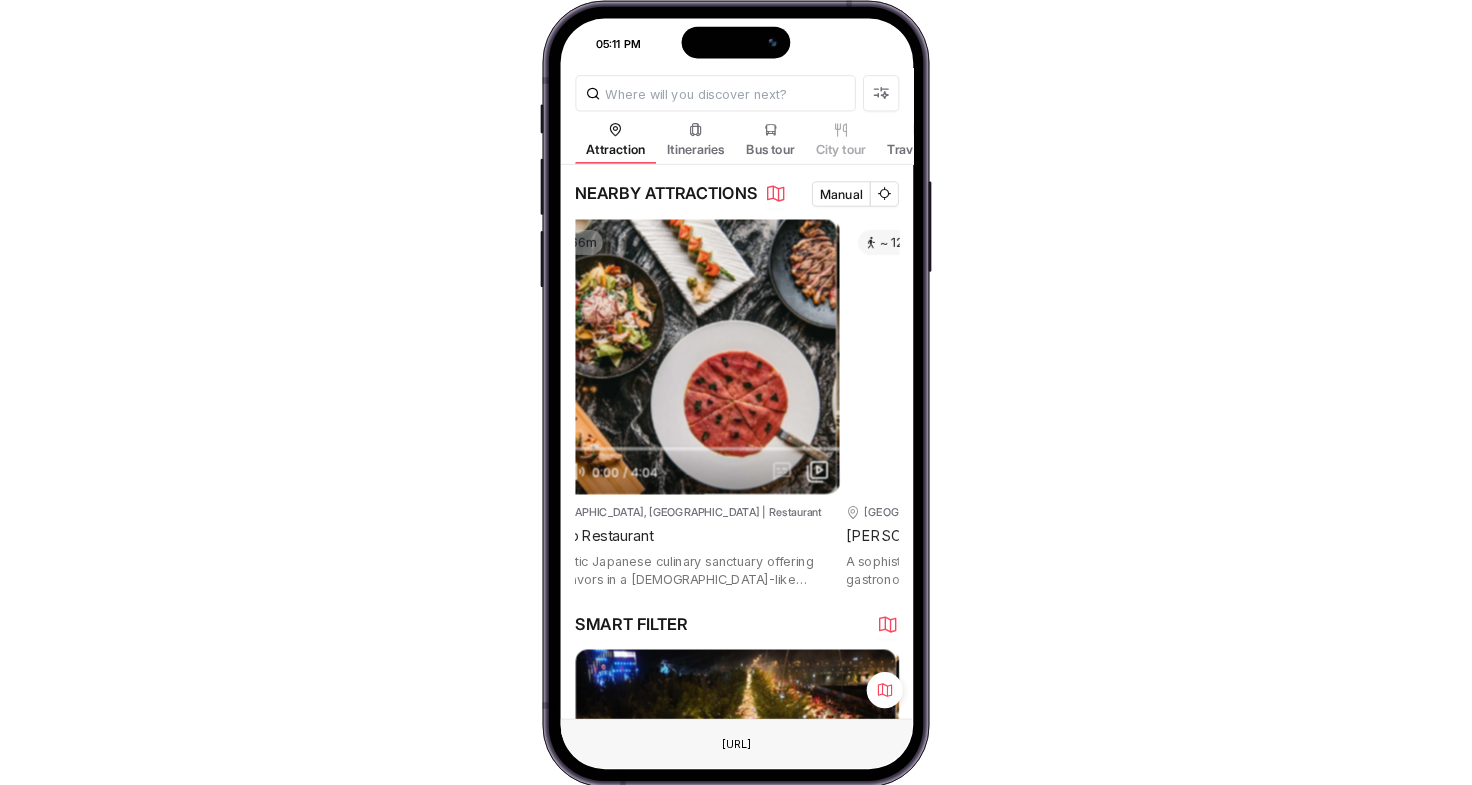drag, startPoint x: 847, startPoint y: 324, endPoint x: 534, endPoint y: 316, distance: 313.10223 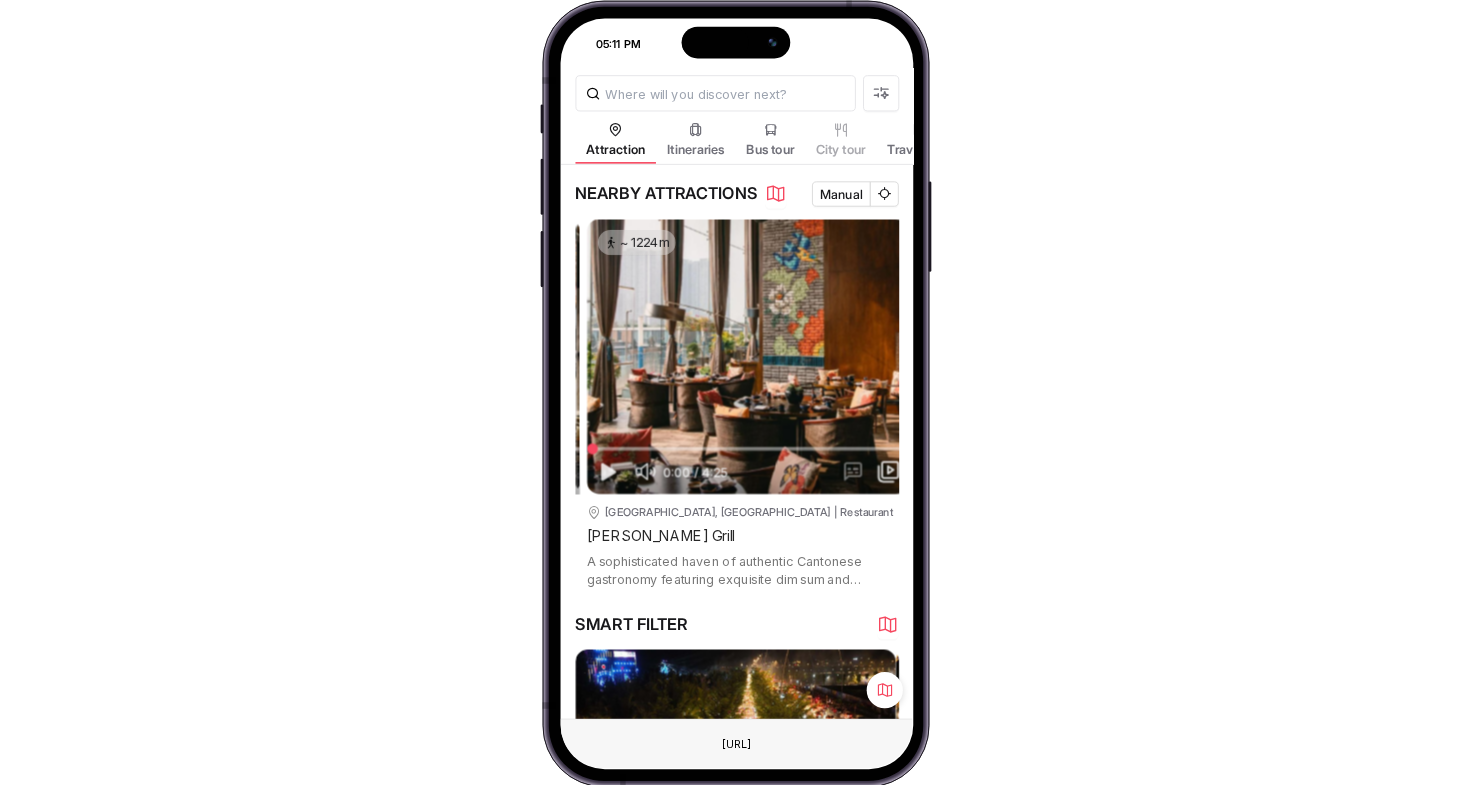 scroll, scrollTop: 0, scrollLeft: 362, axis: horizontal 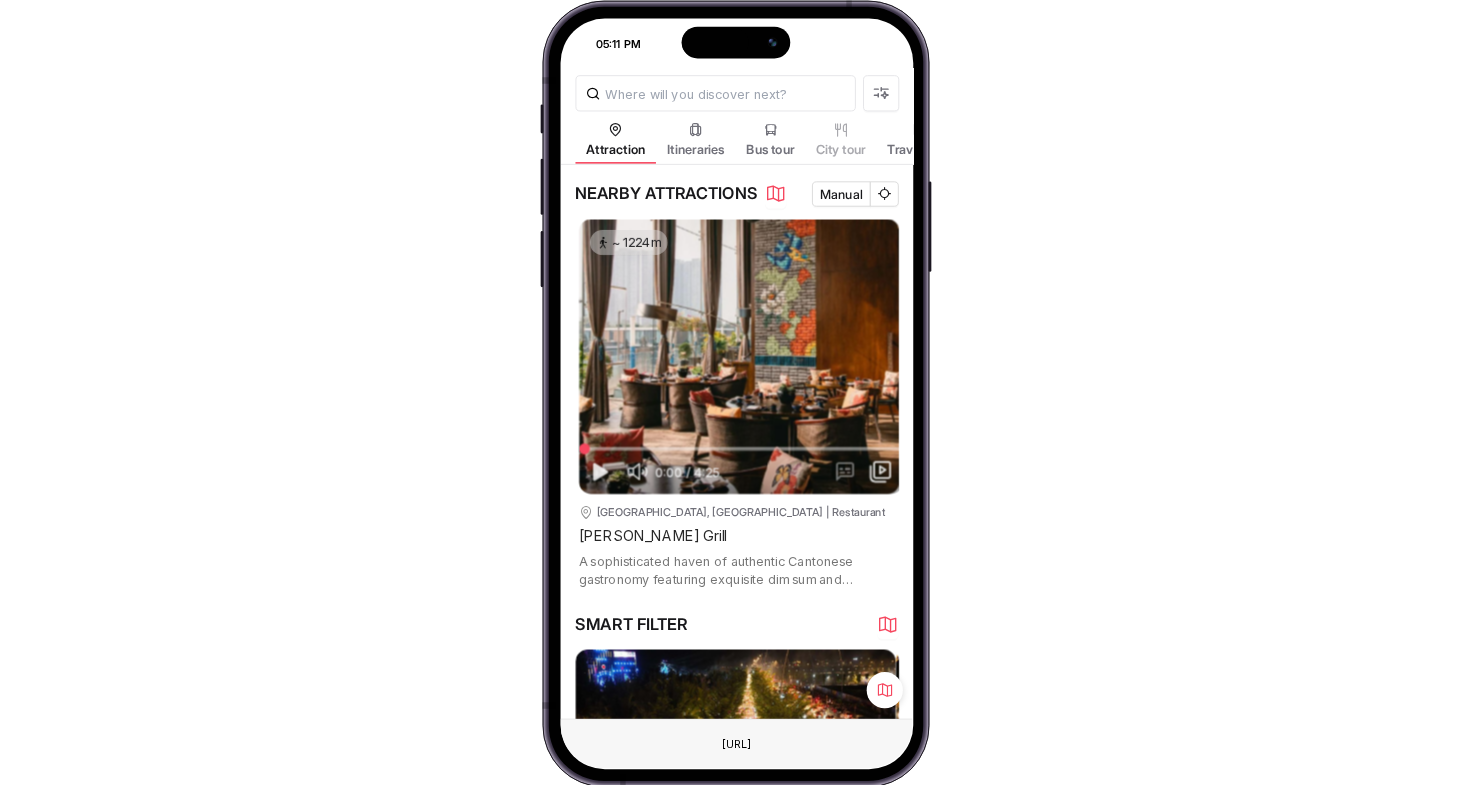 drag, startPoint x: 785, startPoint y: 311, endPoint x: 545, endPoint y: 304, distance: 240.10207 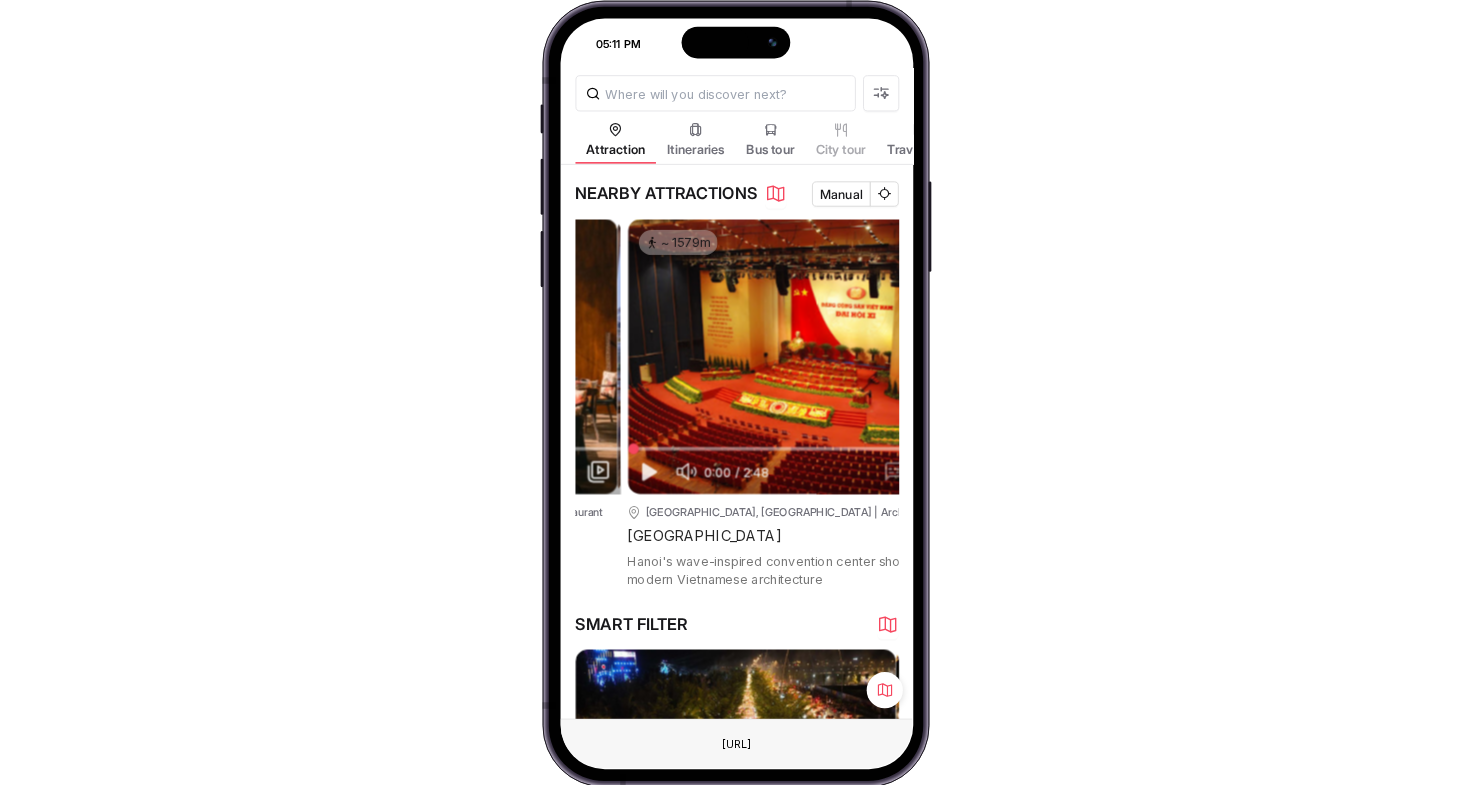 scroll, scrollTop: 0, scrollLeft: 724, axis: horizontal 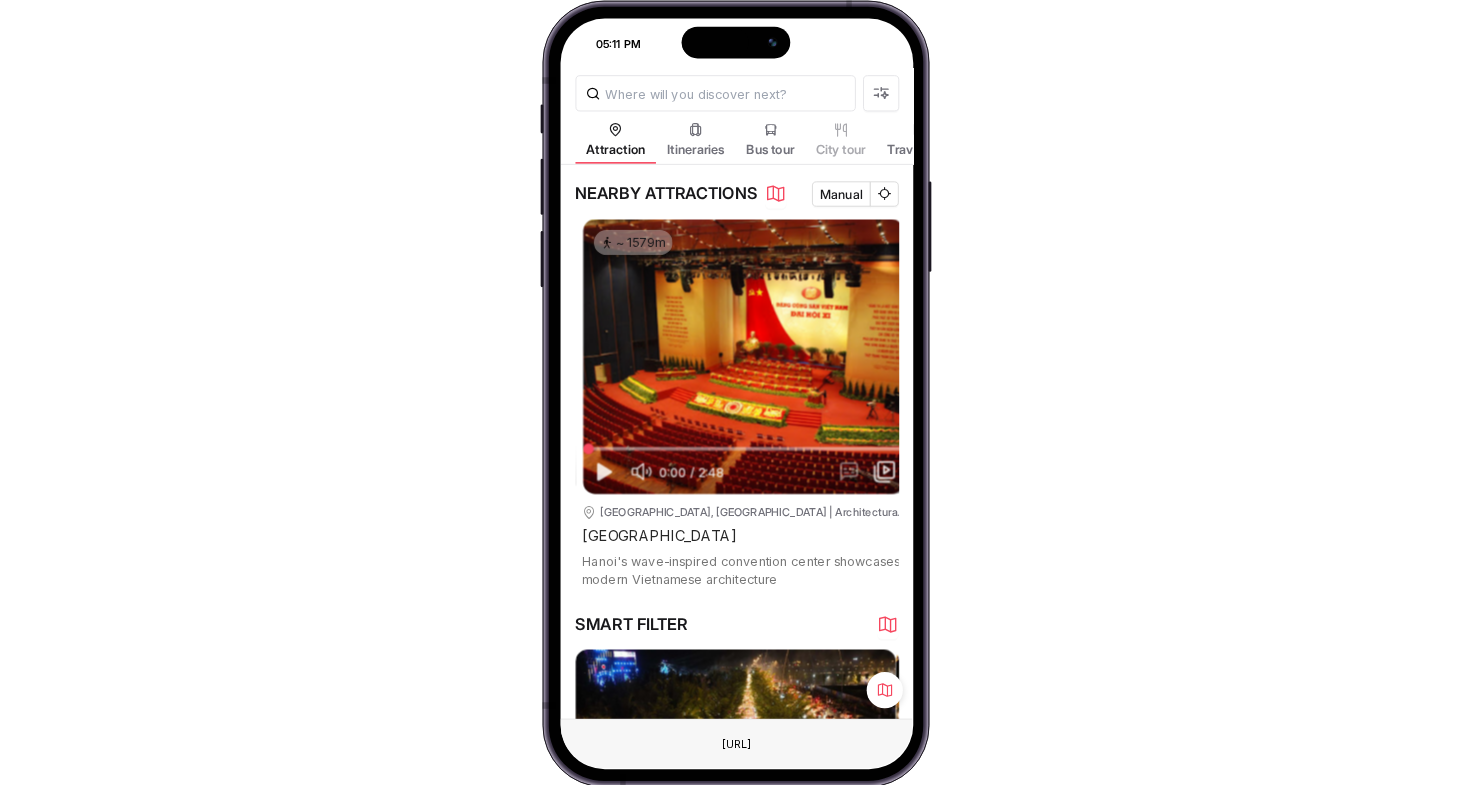 click at bounding box center [602, 472] 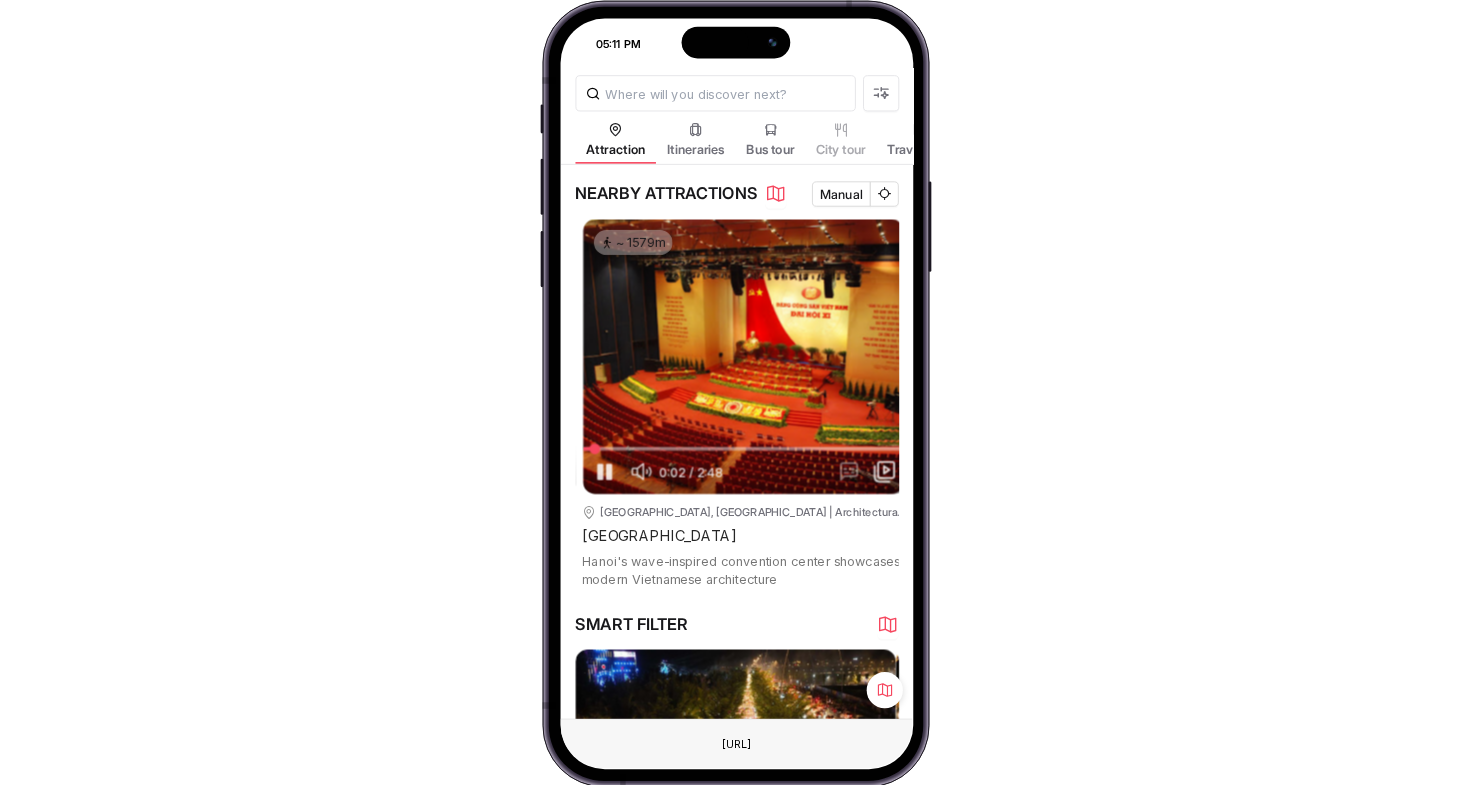 type 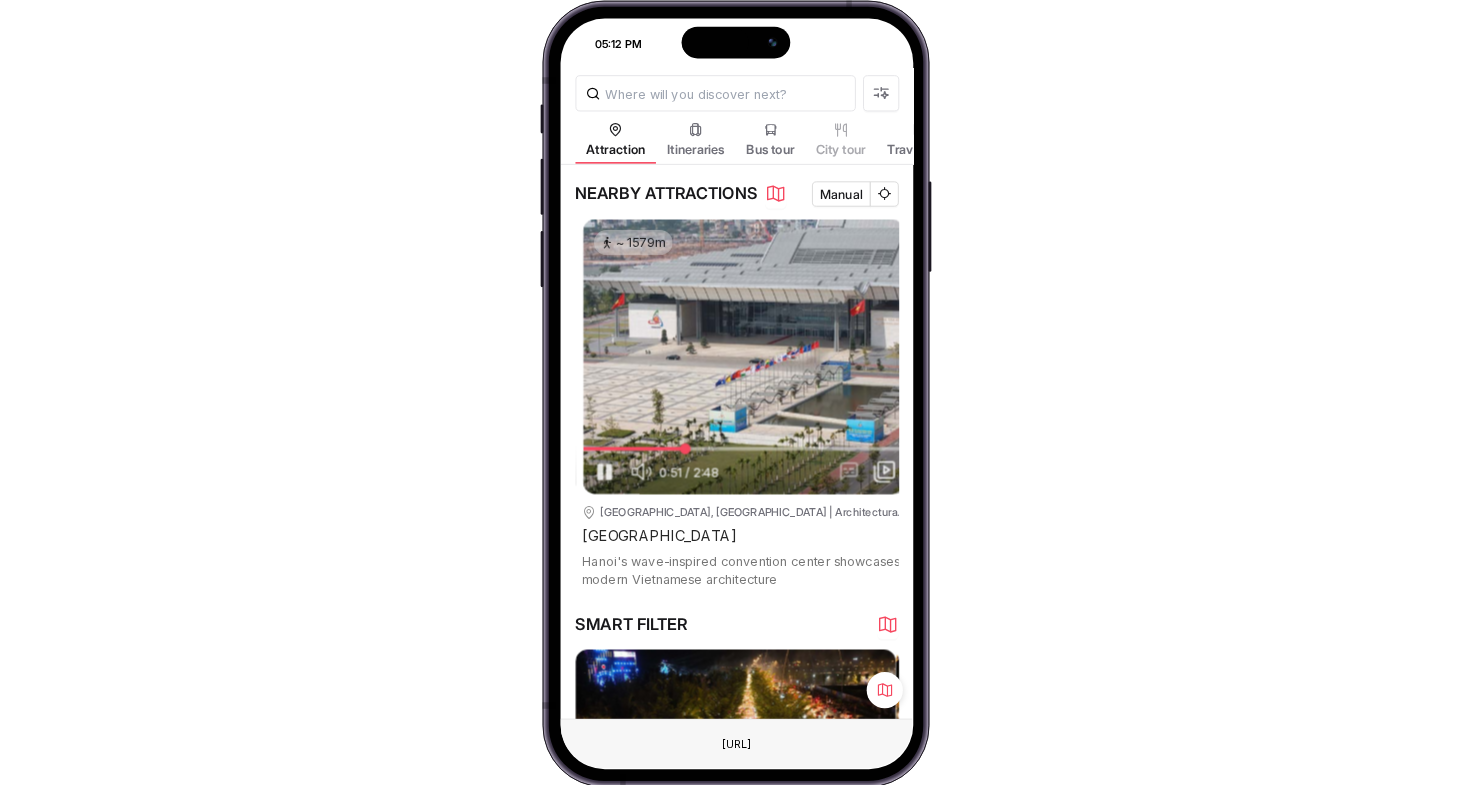 click at bounding box center [603, 472] 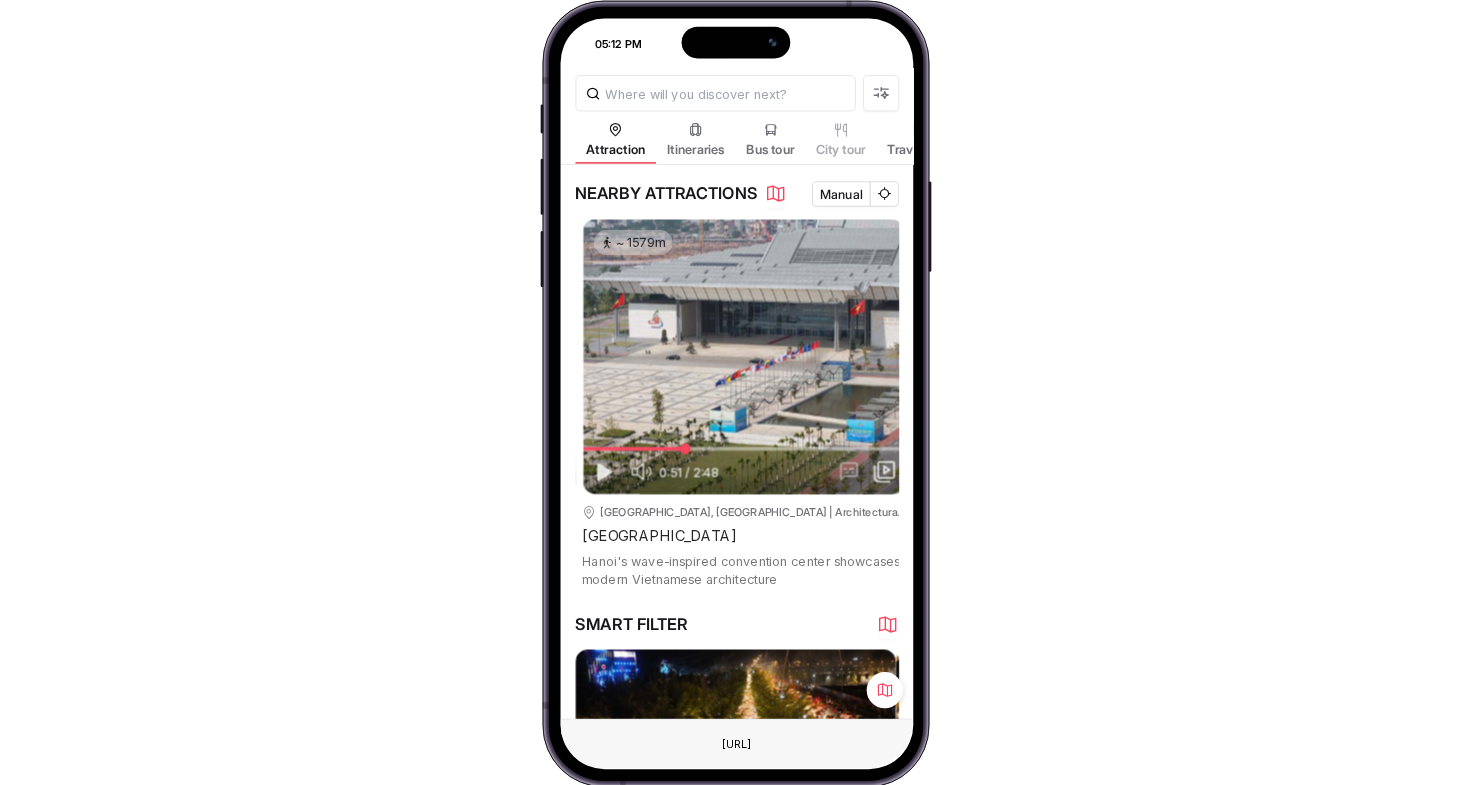 drag, startPoint x: 853, startPoint y: 338, endPoint x: 627, endPoint y: 331, distance: 226.10838 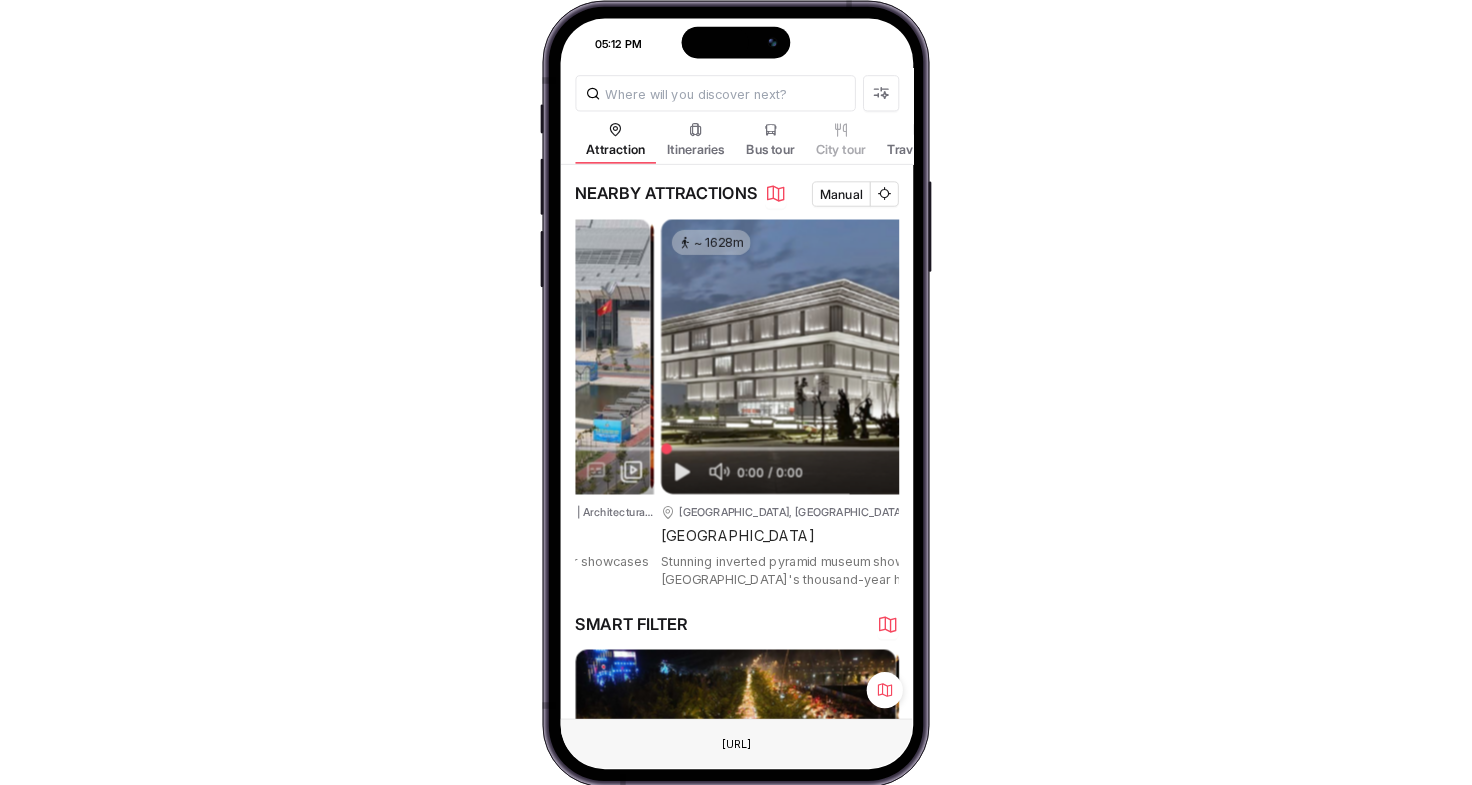 scroll, scrollTop: 0, scrollLeft: 1086, axis: horizontal 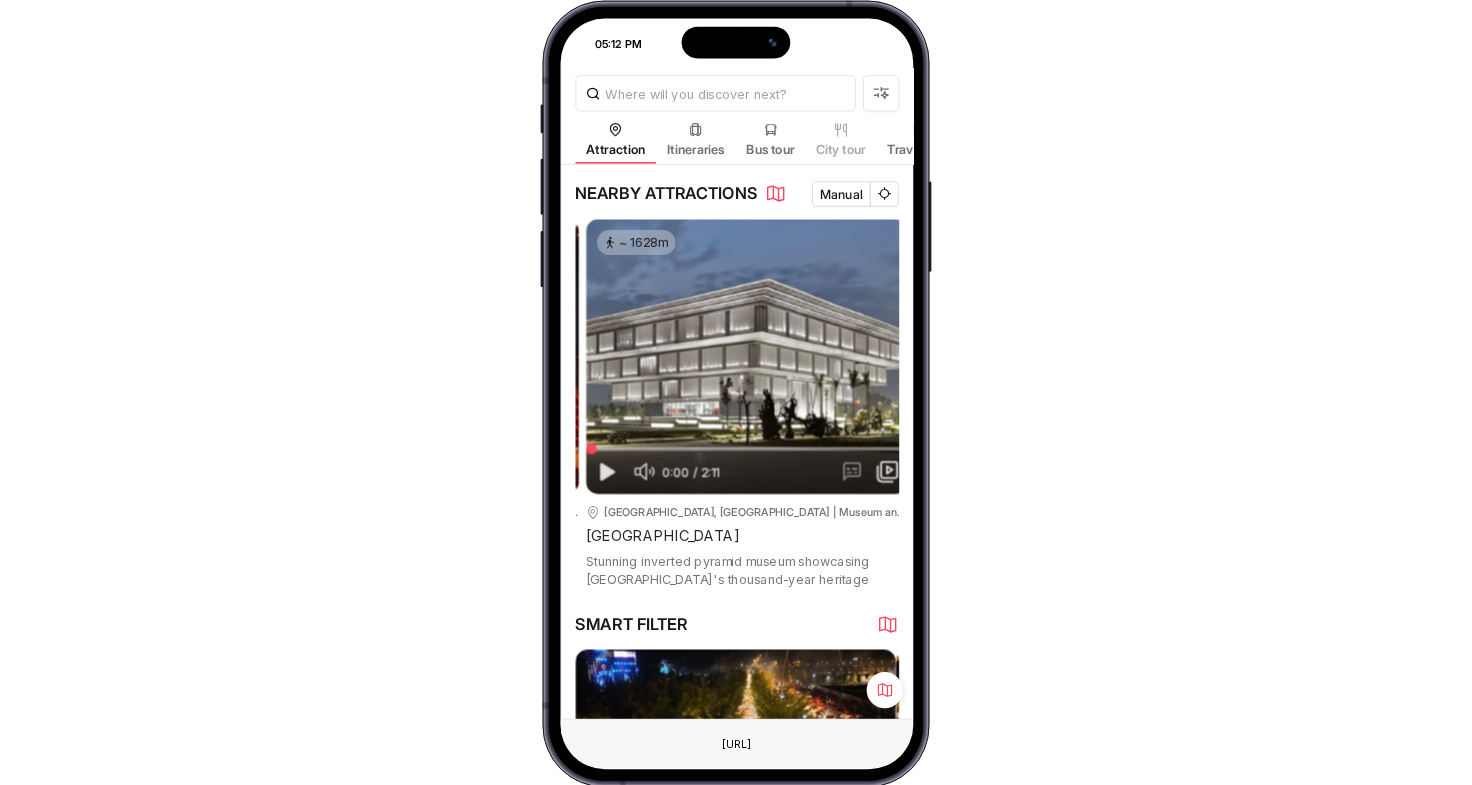 click at bounding box center (884, 690) 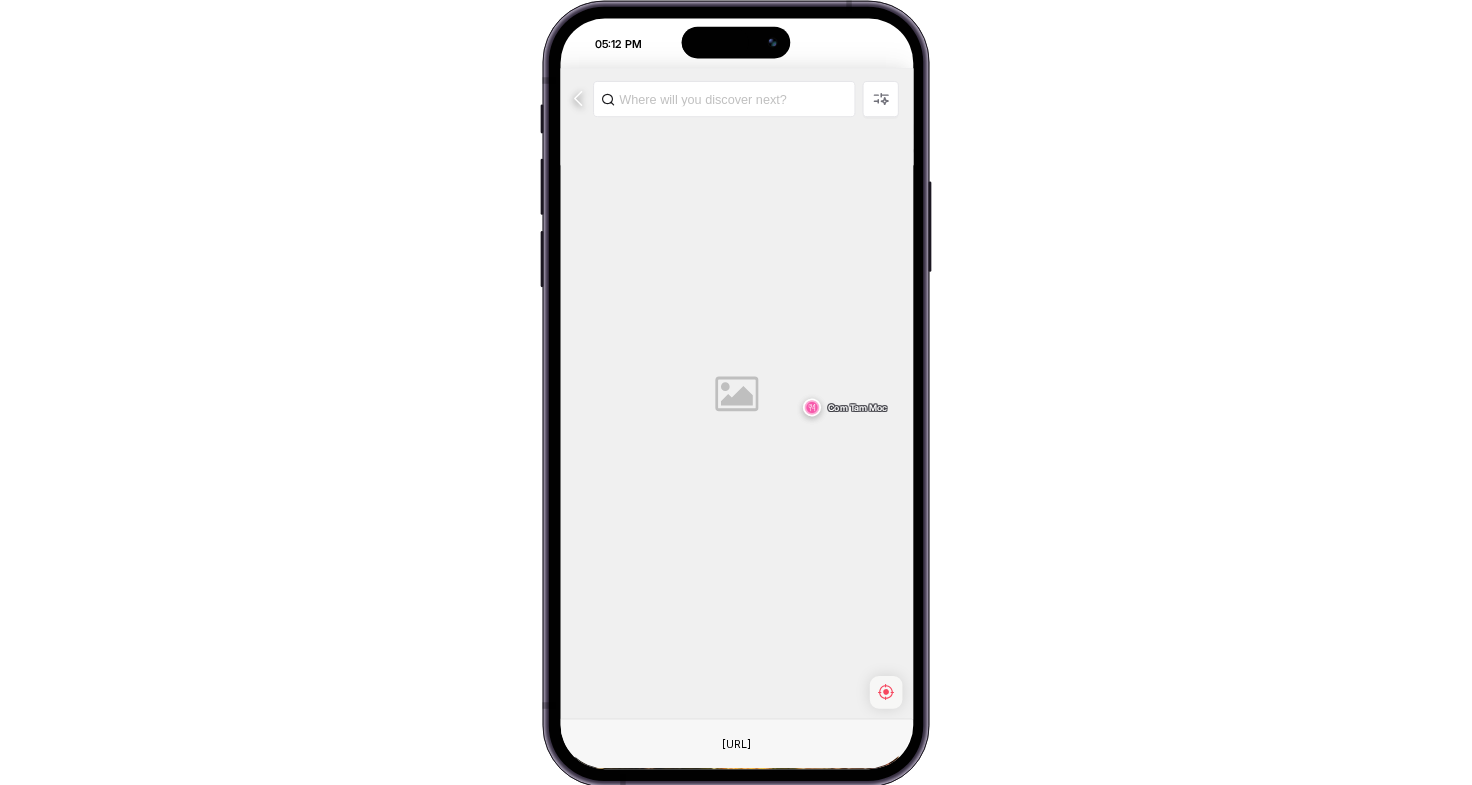 scroll, scrollTop: 0, scrollLeft: 1098, axis: horizontal 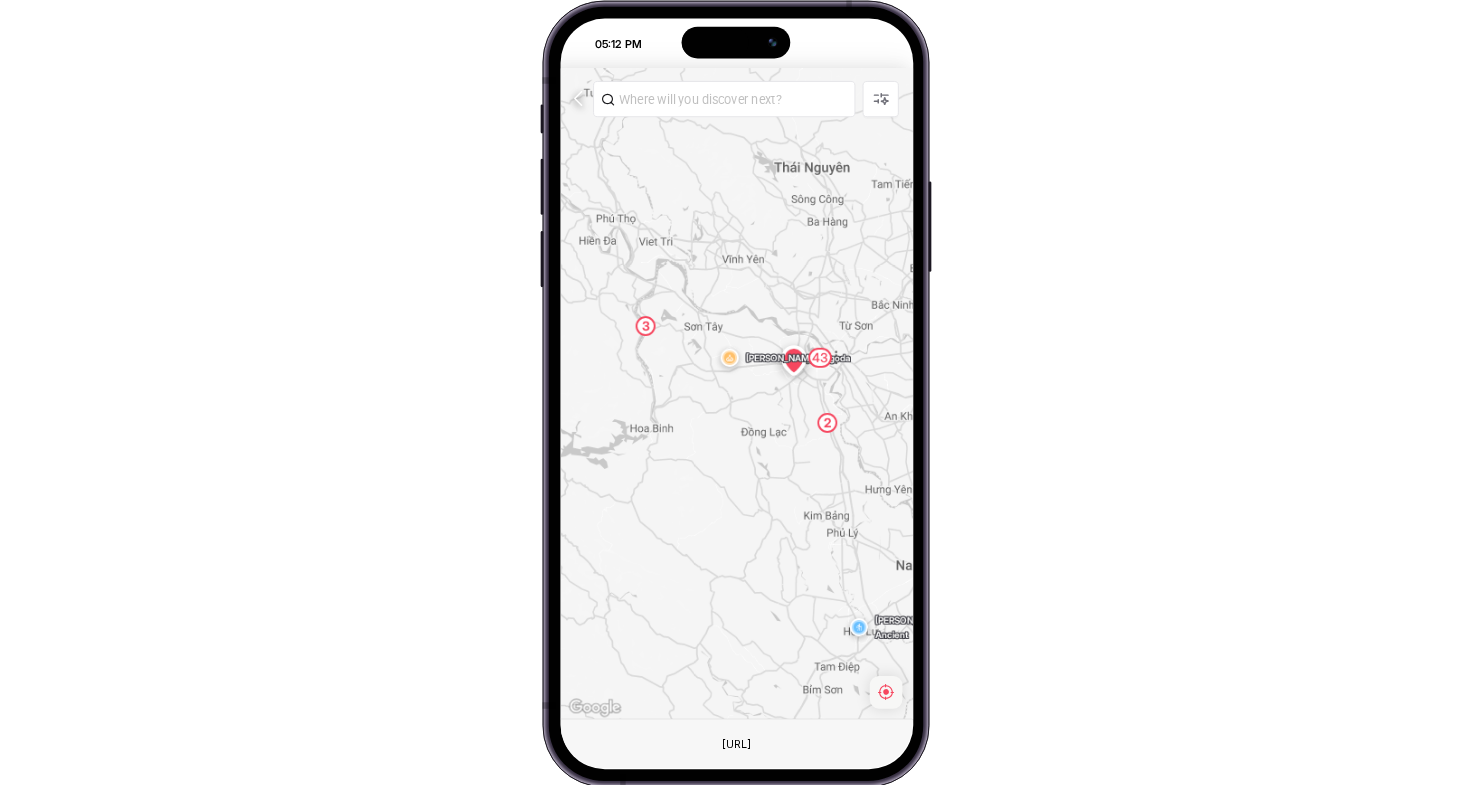 click on "43" at bounding box center (820, 357) 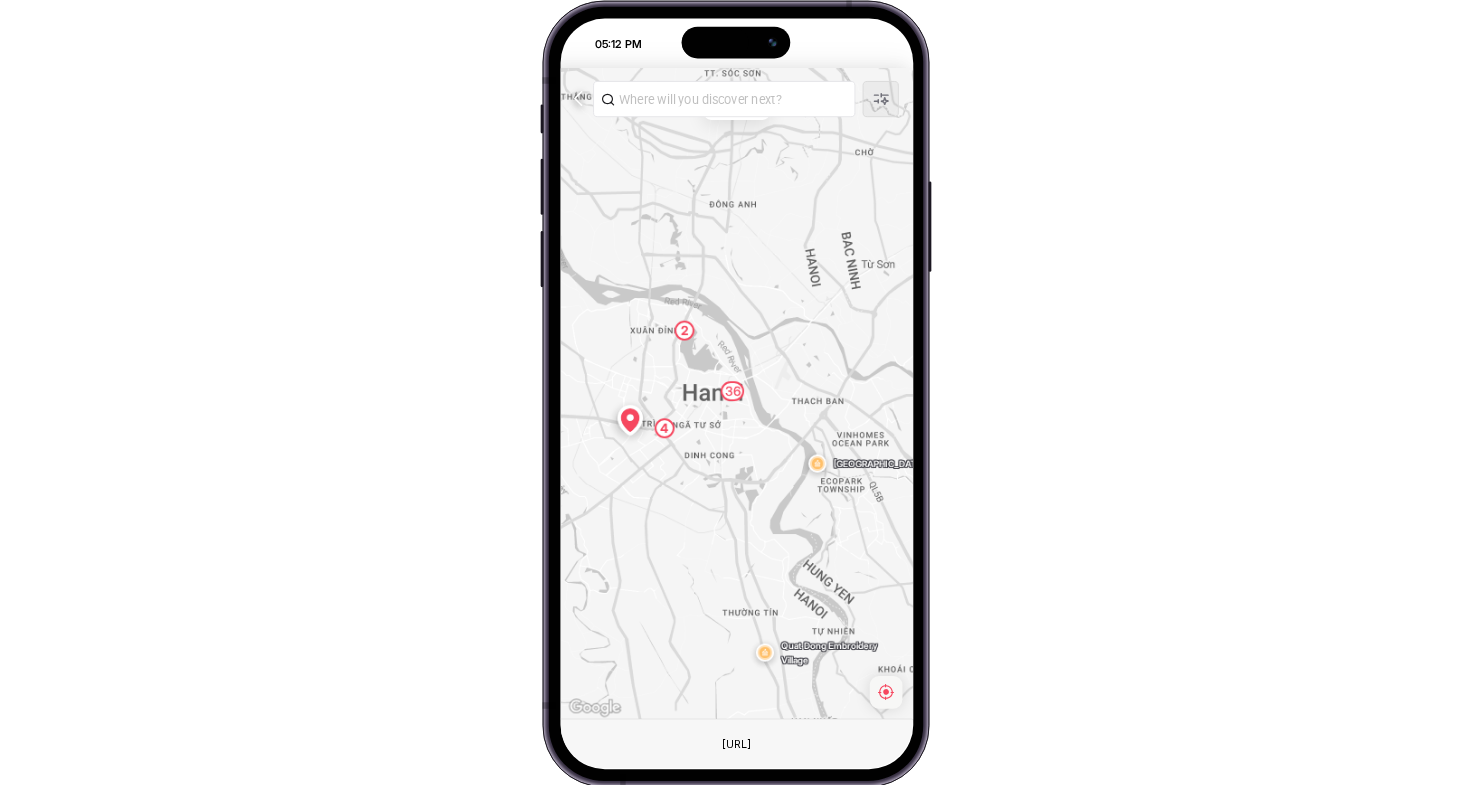 click at bounding box center [817, 463] 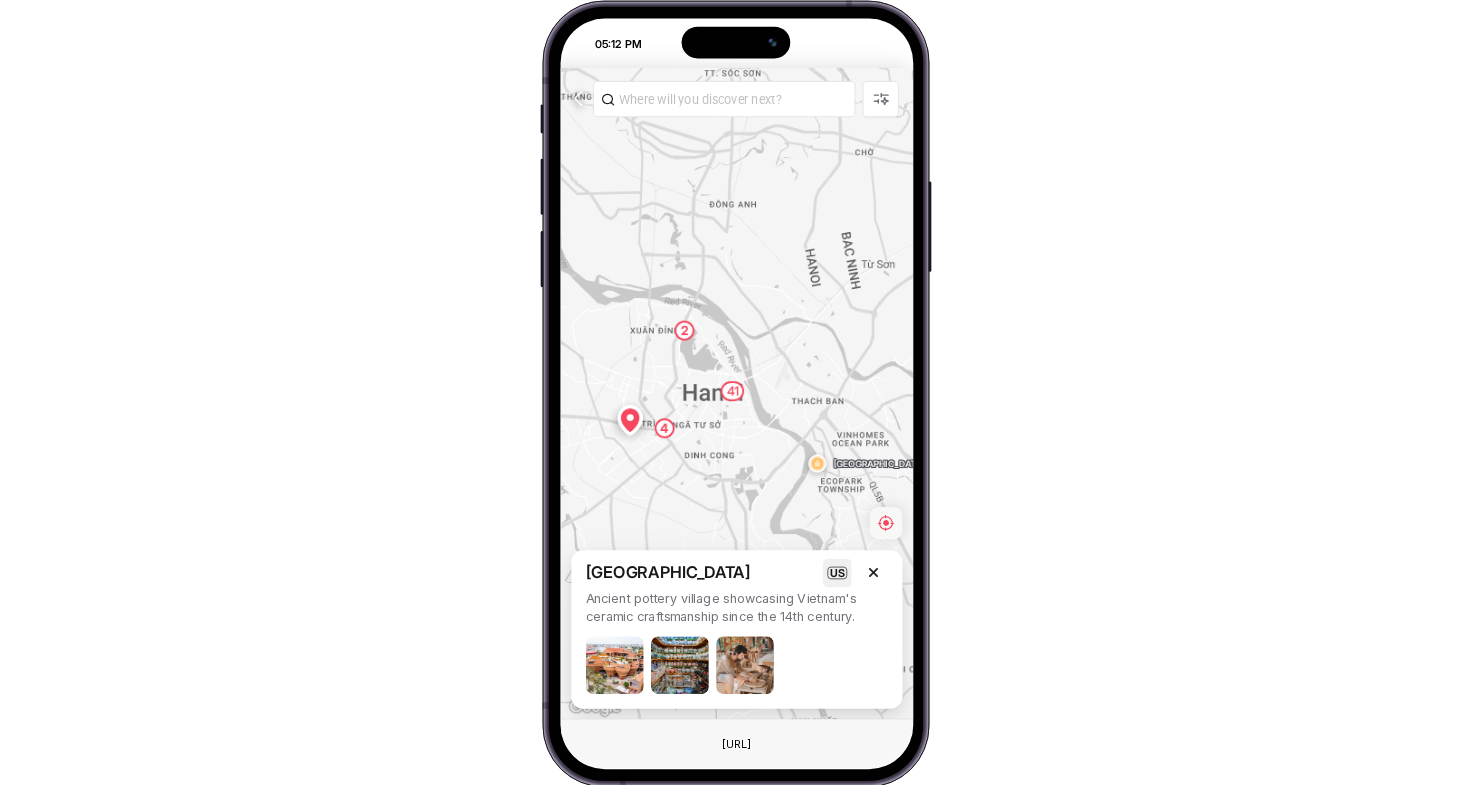 click on "us" at bounding box center (837, 572) 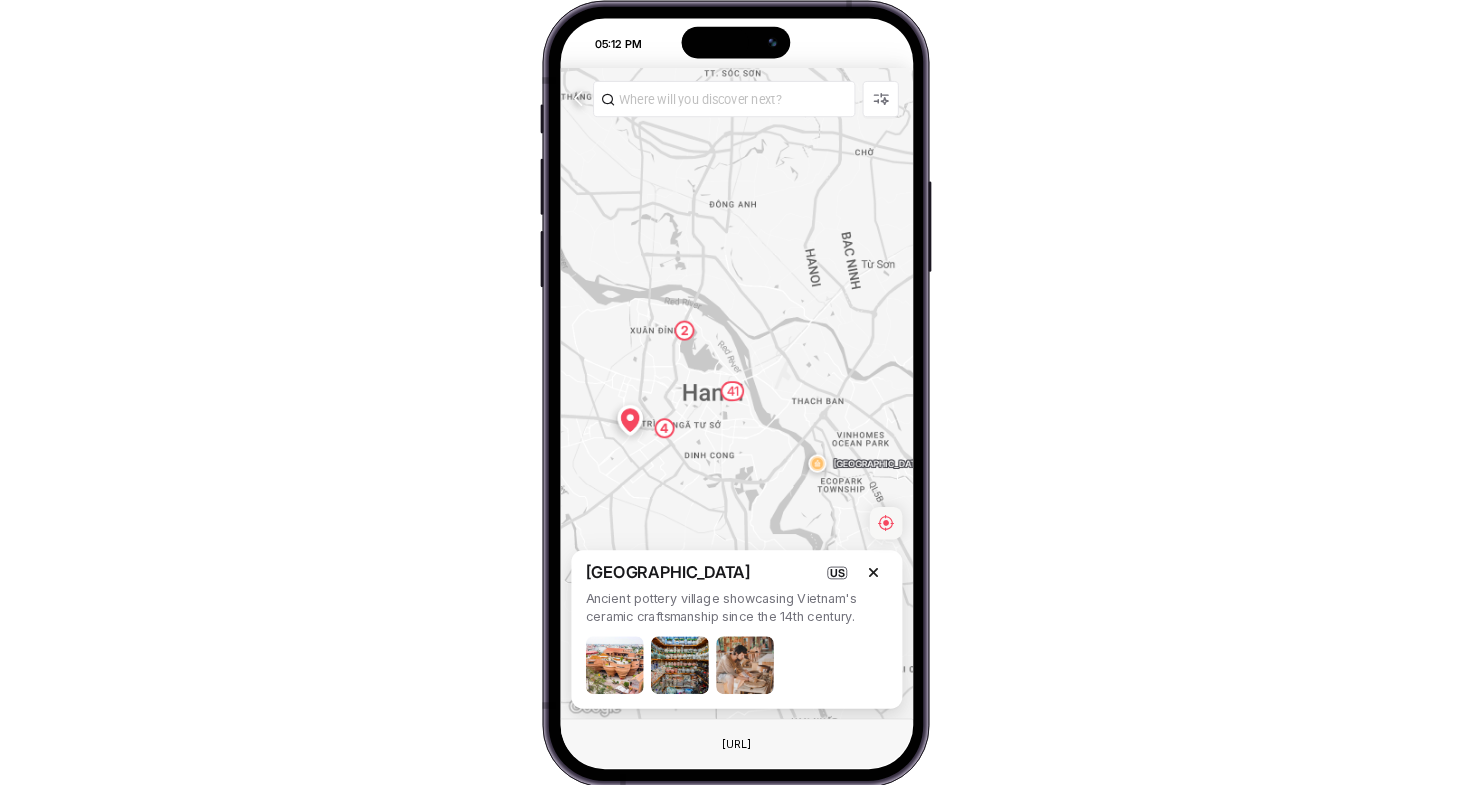 click on "41" at bounding box center [733, 391] 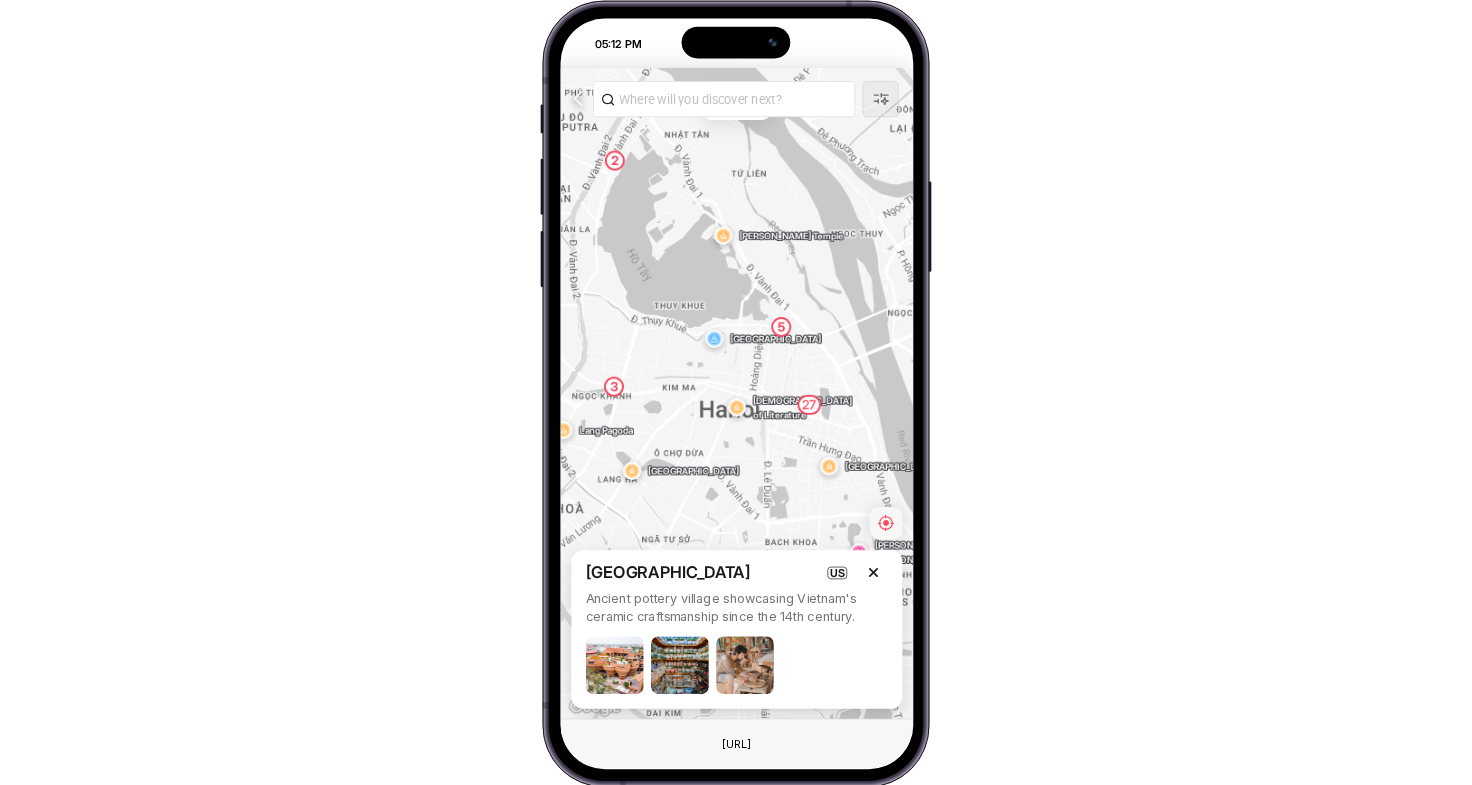 click at bounding box center [723, 235] 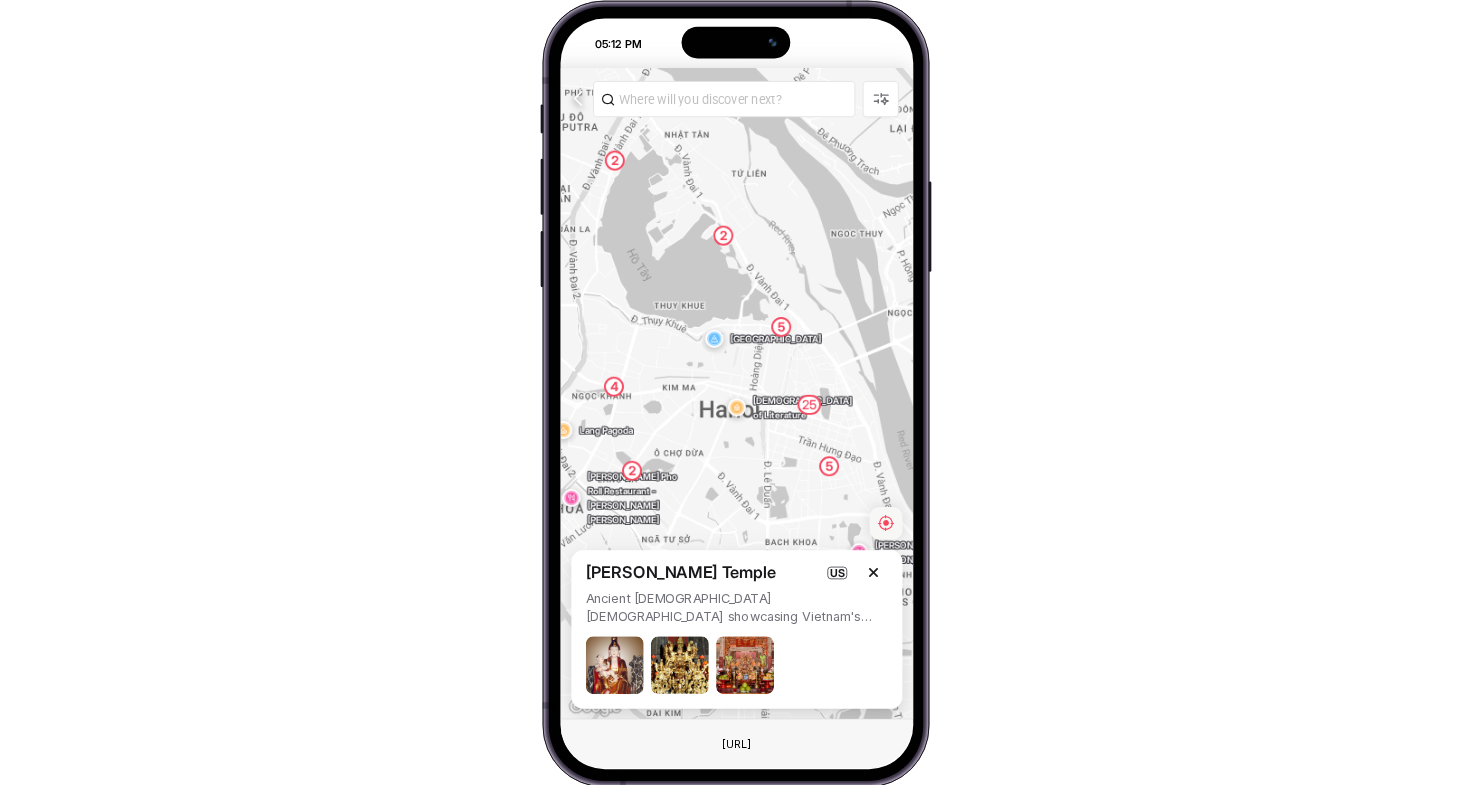click at bounding box center (714, 338) 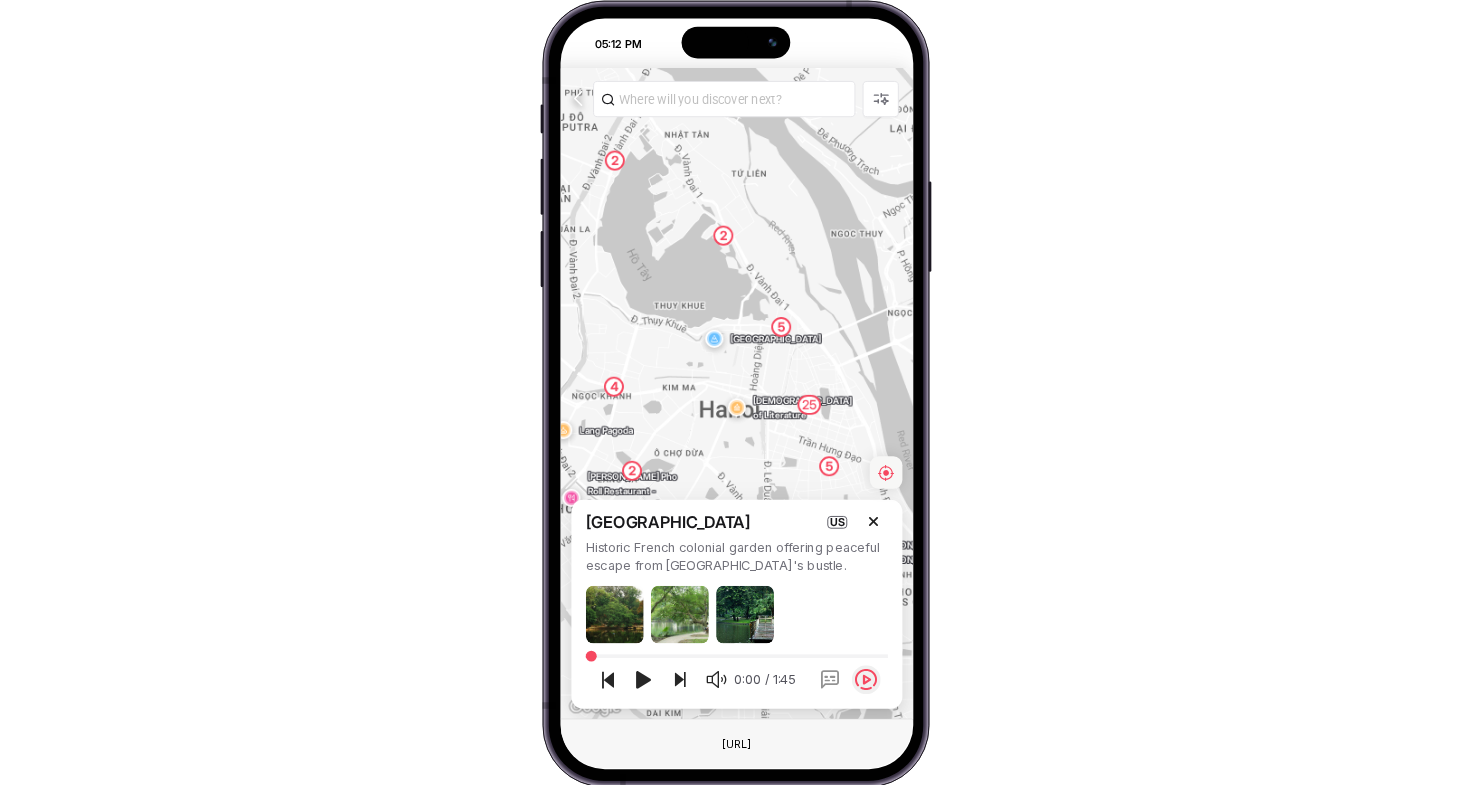 click at bounding box center [866, 678] 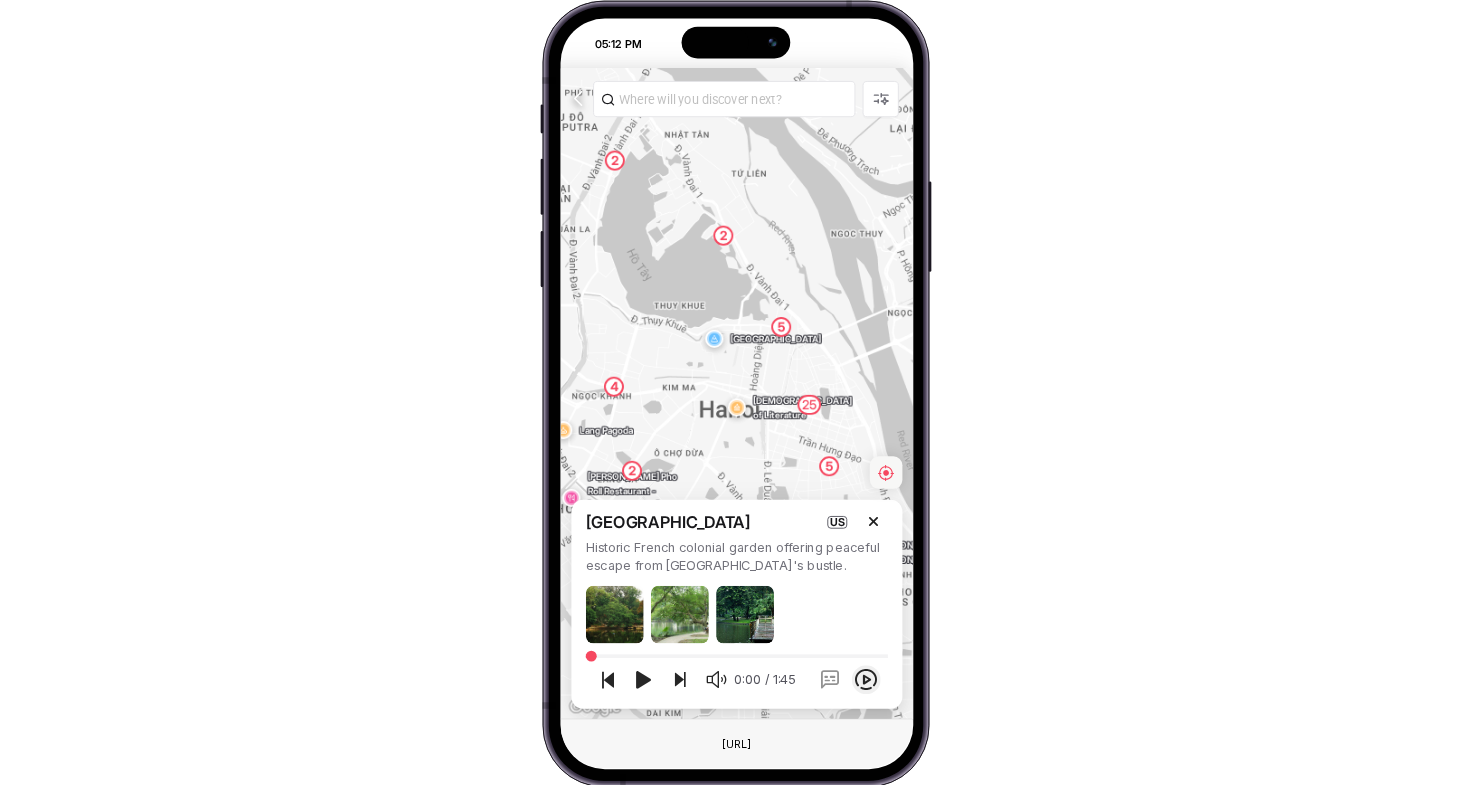 click at bounding box center (866, 678) 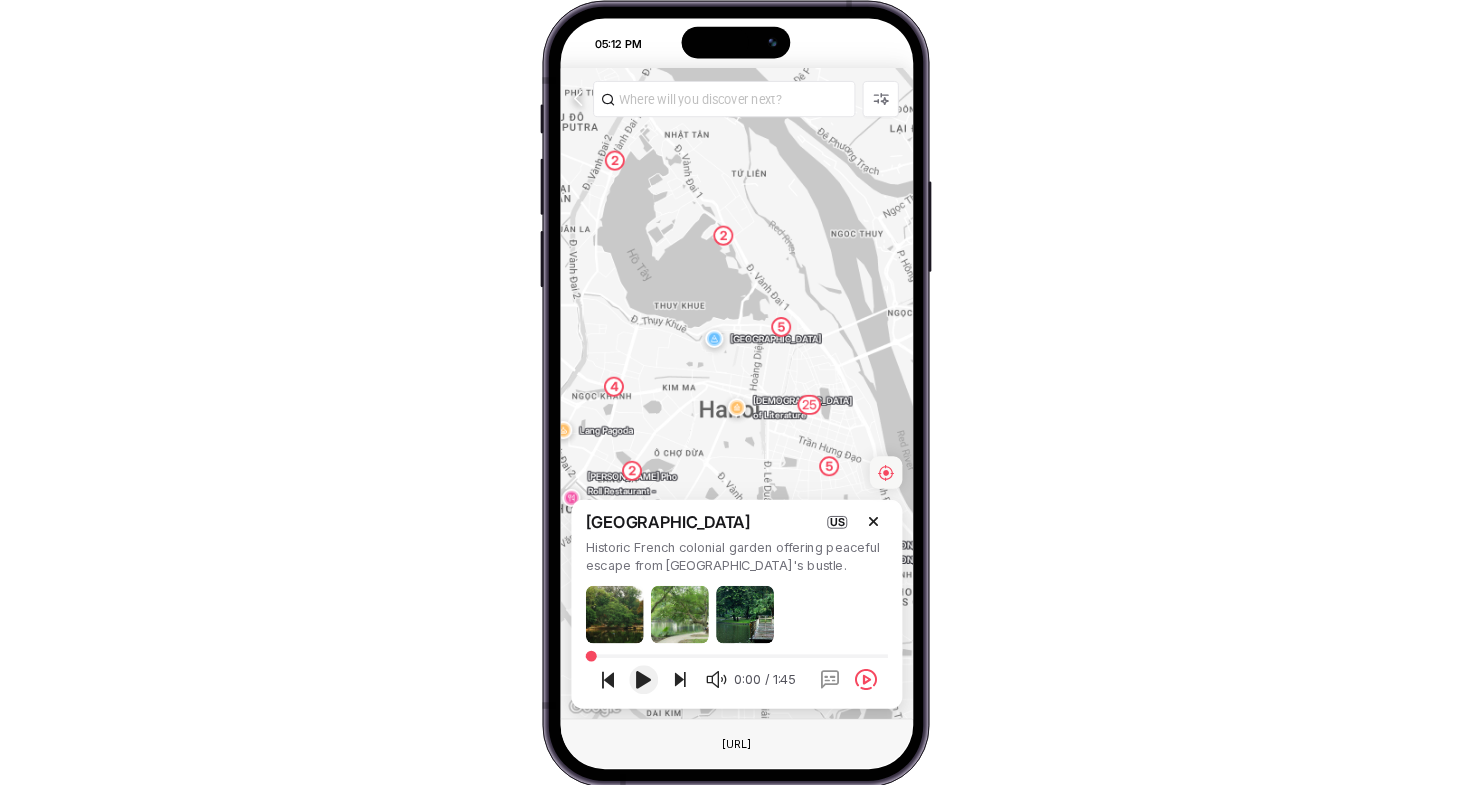 click at bounding box center [642, 678] 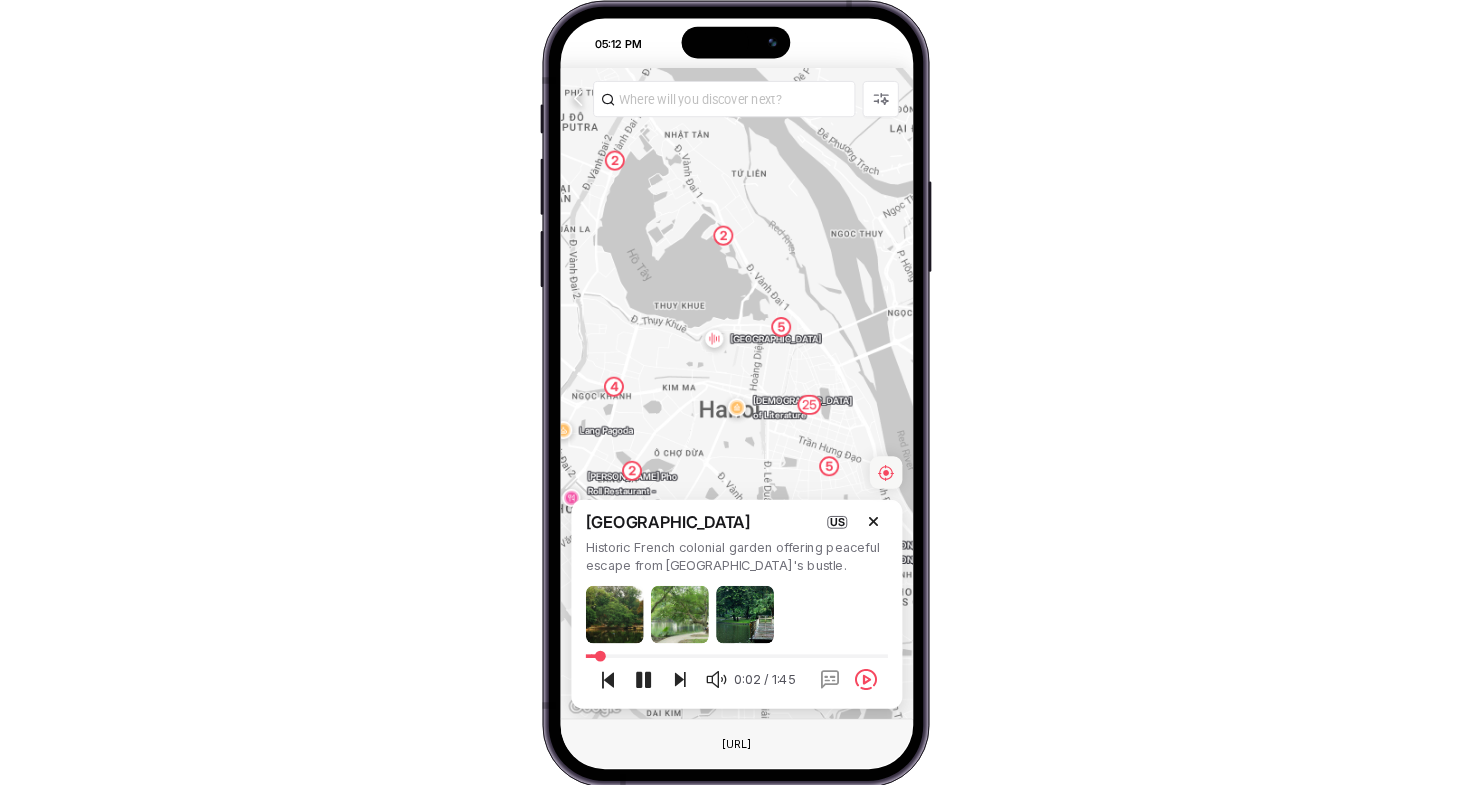 type 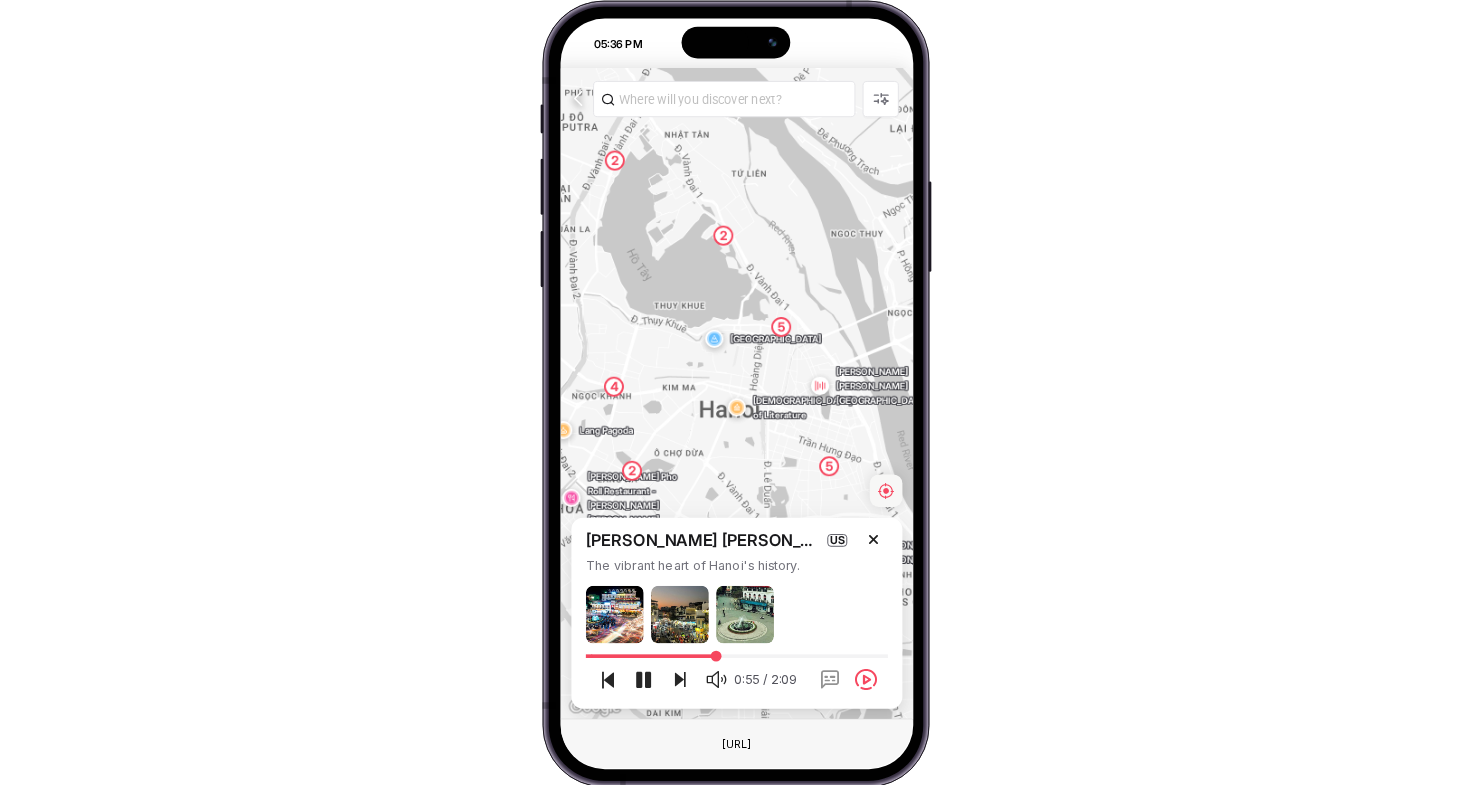 click at bounding box center [579, 98] 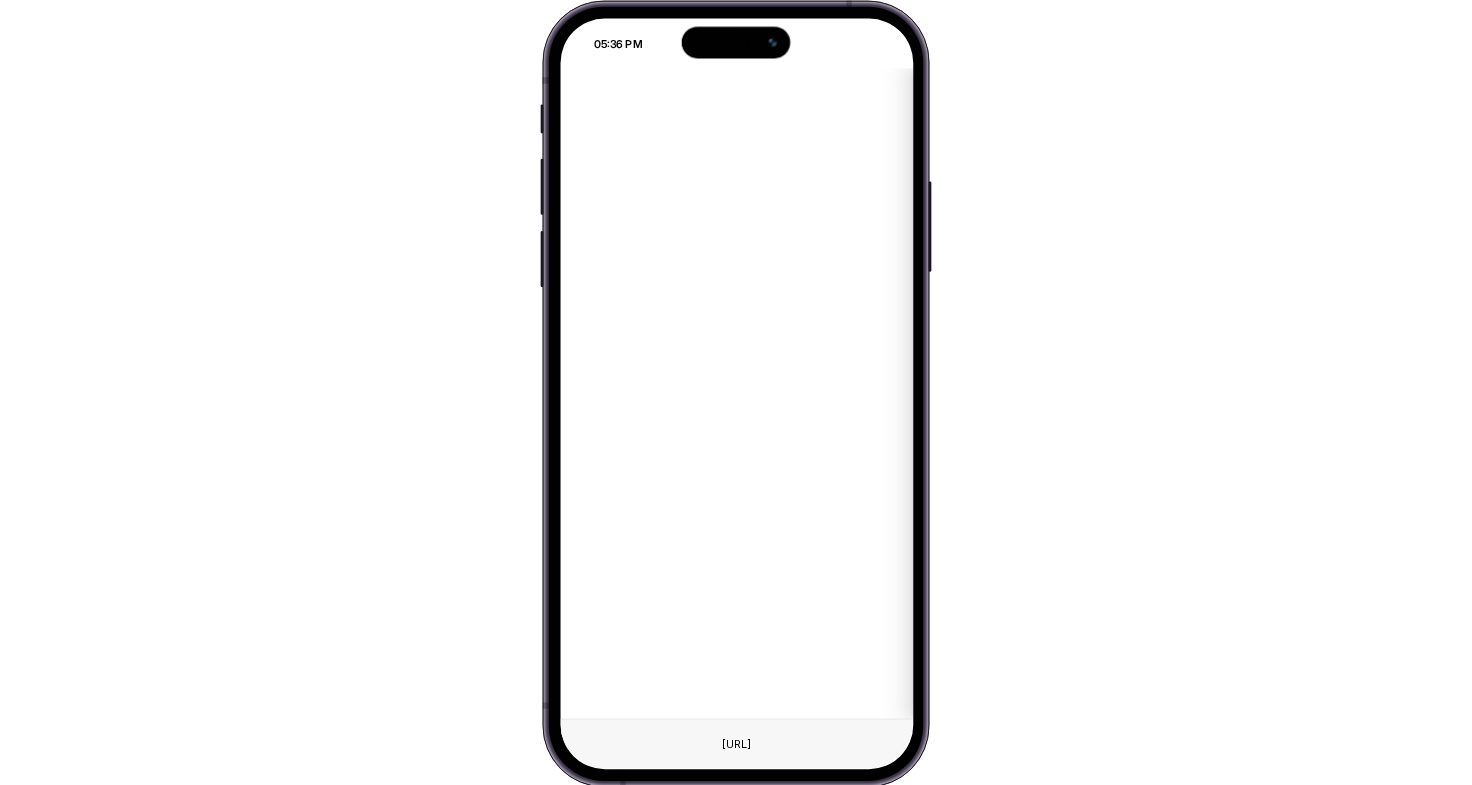 scroll, scrollTop: 0, scrollLeft: 1086, axis: horizontal 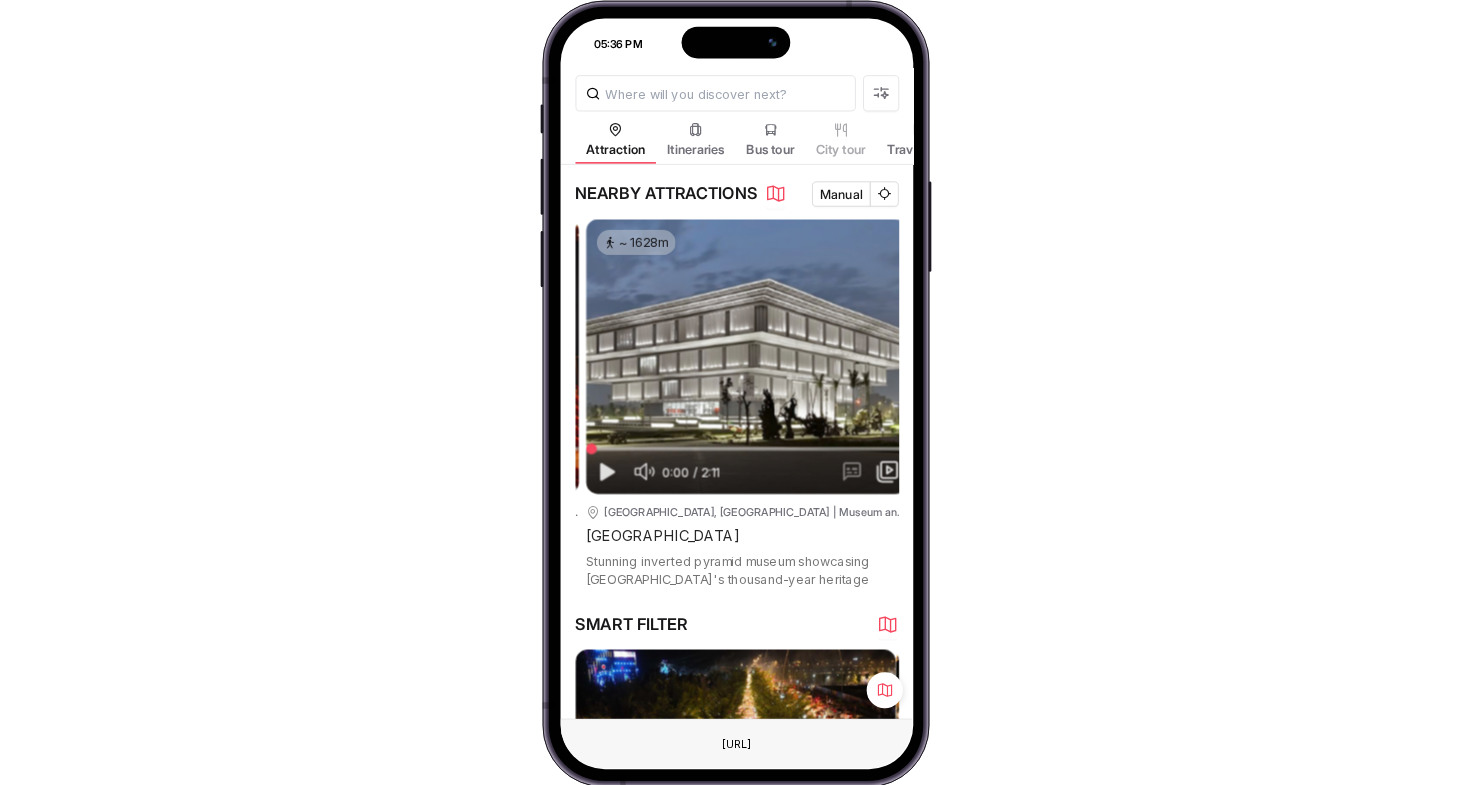 click on "Hanoi Museum" at bounding box center [748, 535] 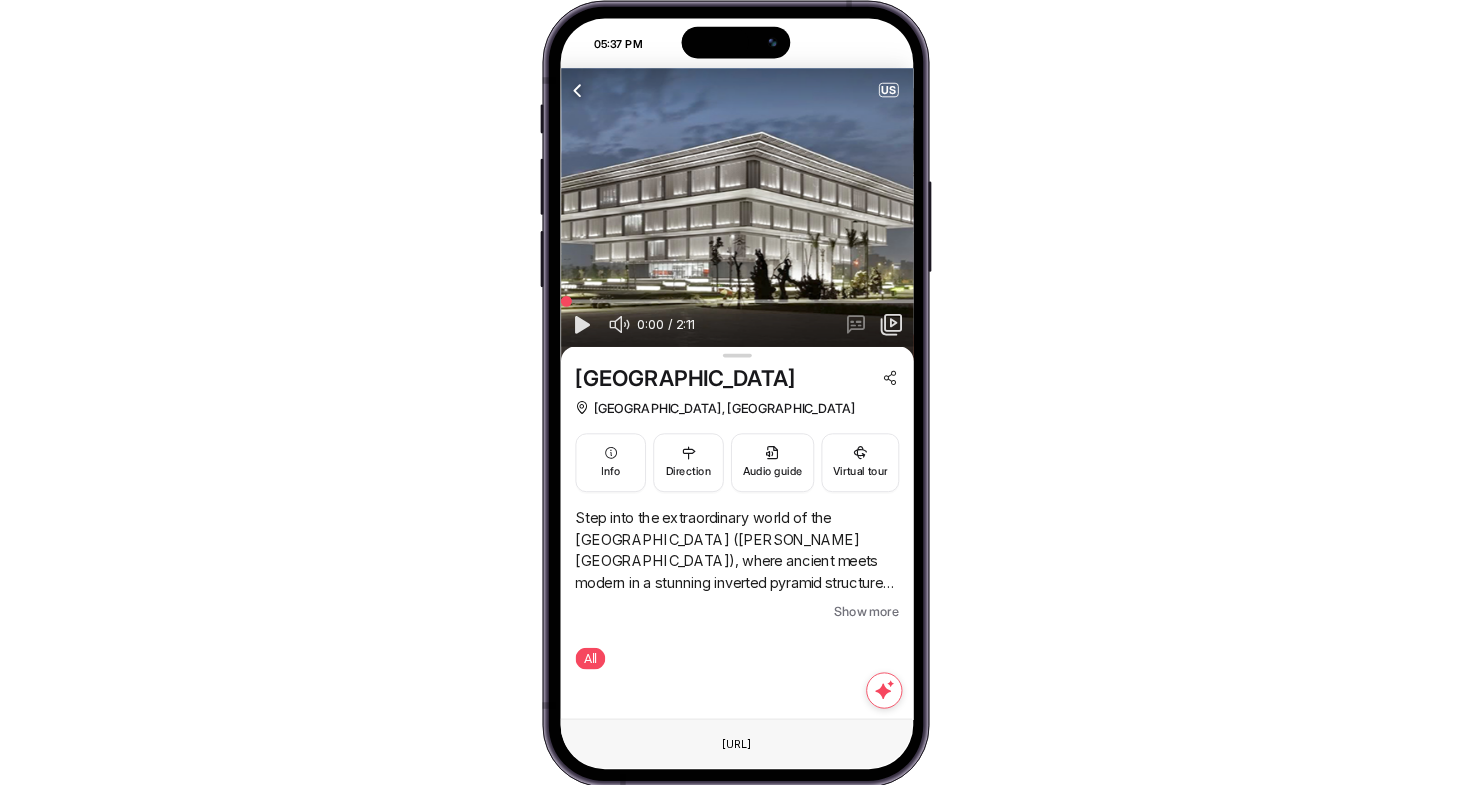click at bounding box center [578, 90] 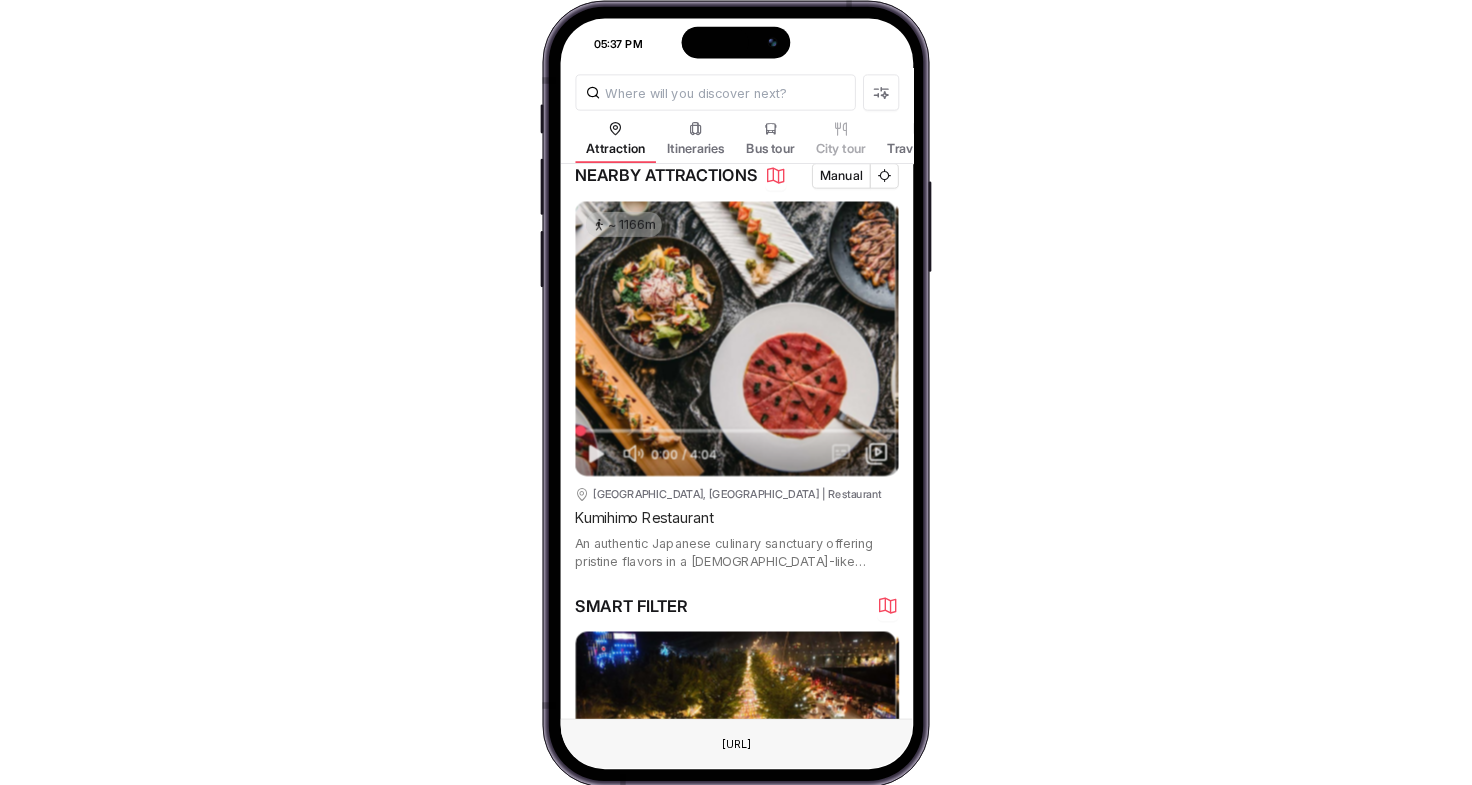 scroll, scrollTop: 0, scrollLeft: 0, axis: both 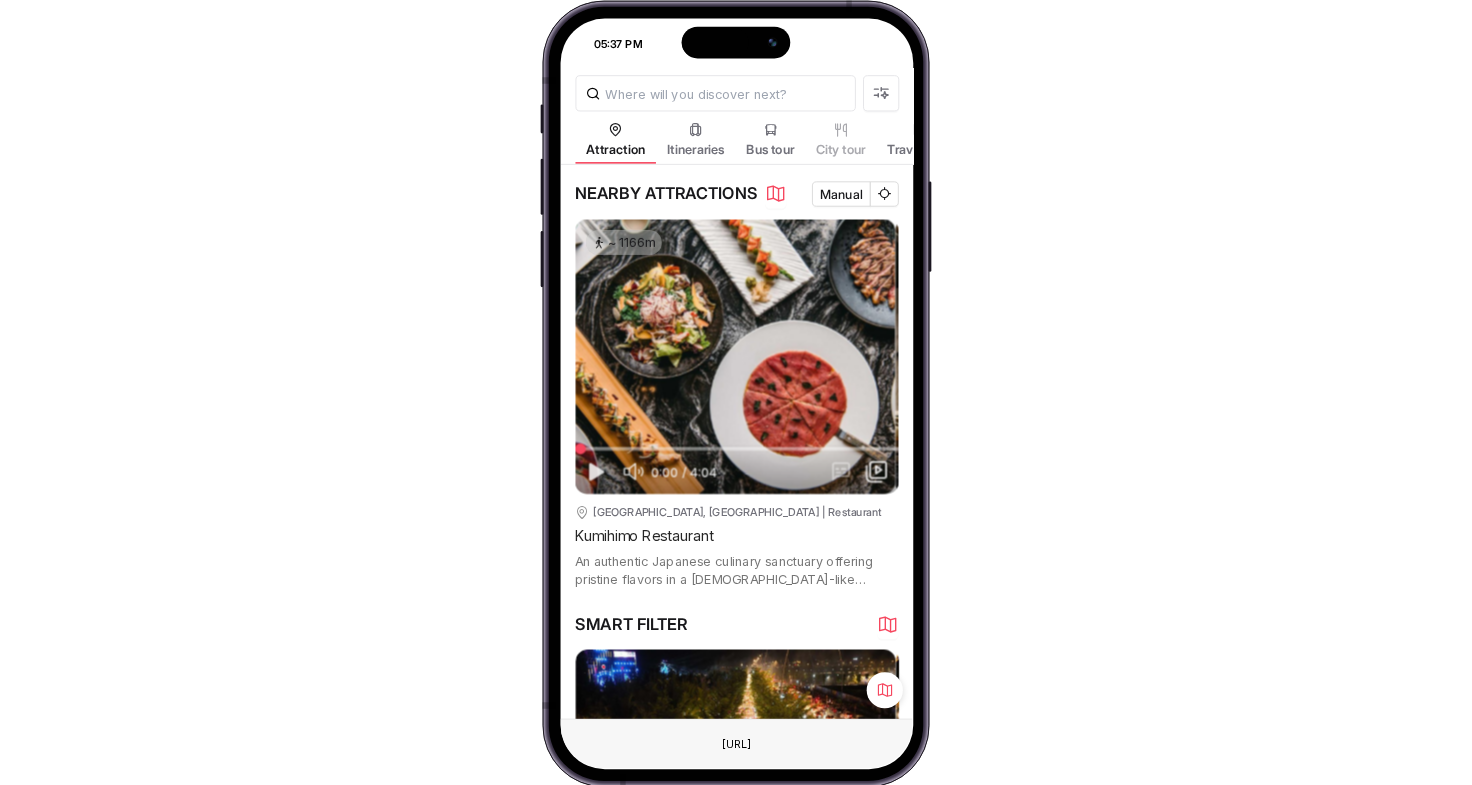click at bounding box center [776, 194] 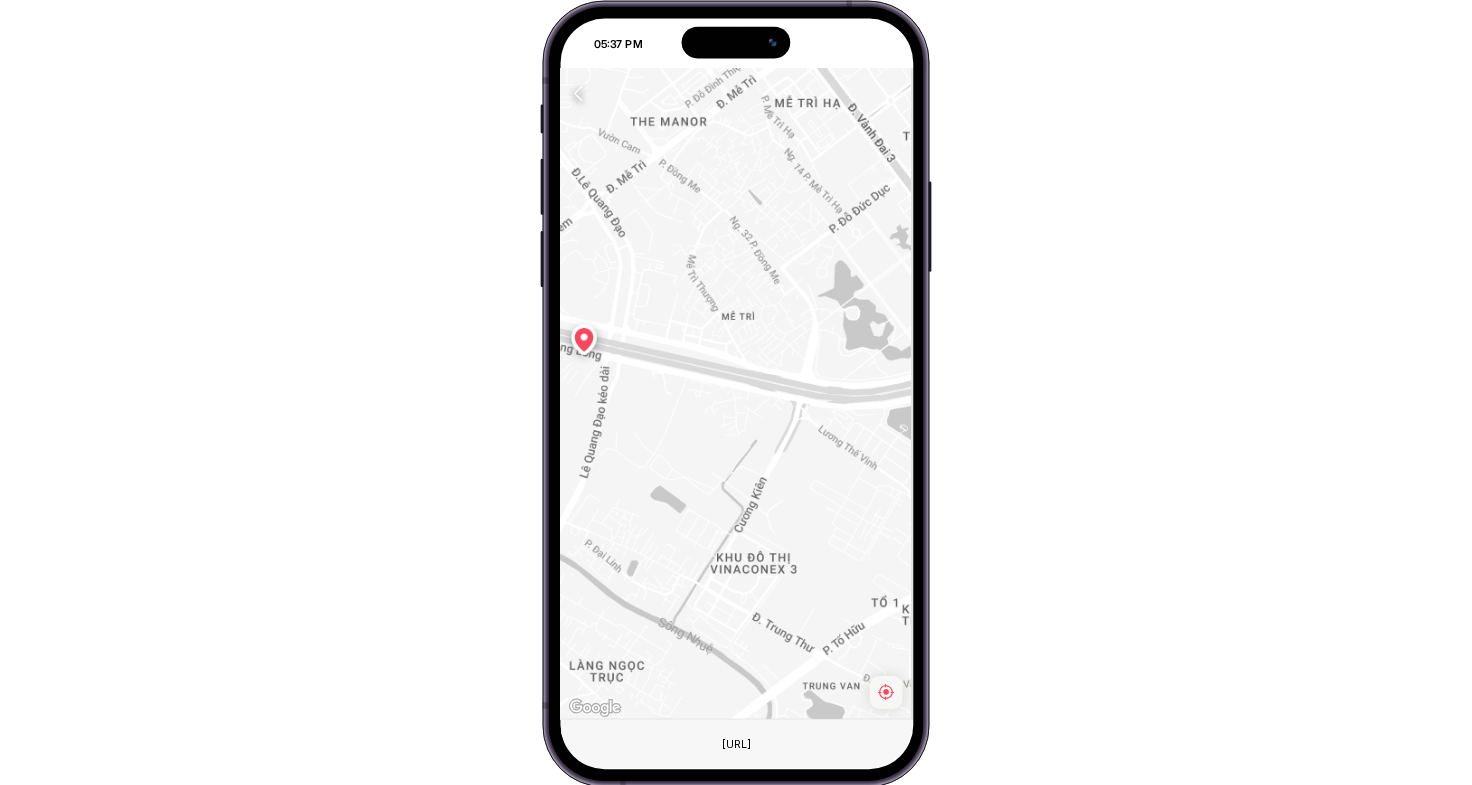 drag, startPoint x: 793, startPoint y: 204, endPoint x: 602, endPoint y: 246, distance: 195.5633 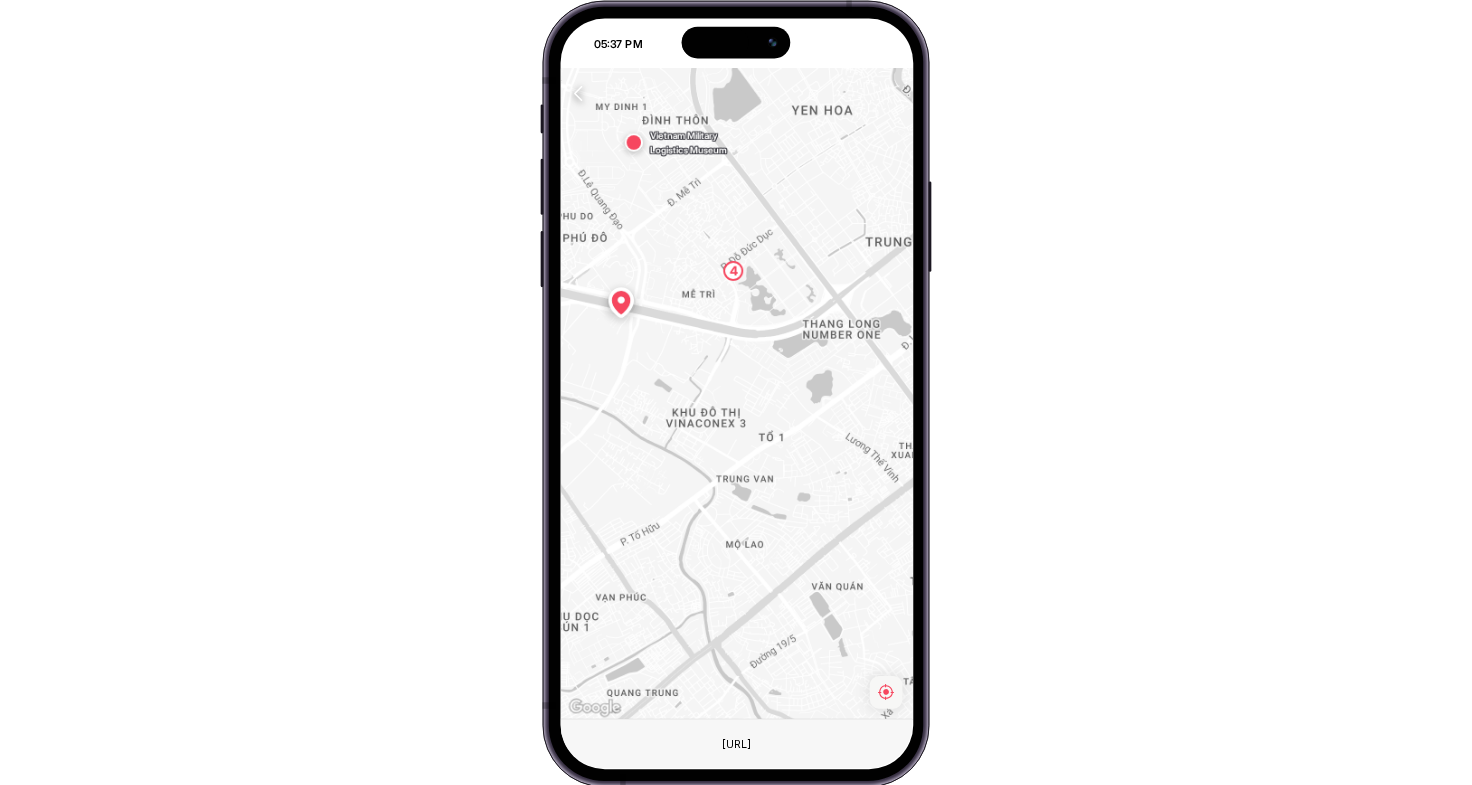 click at bounding box center (579, 92) 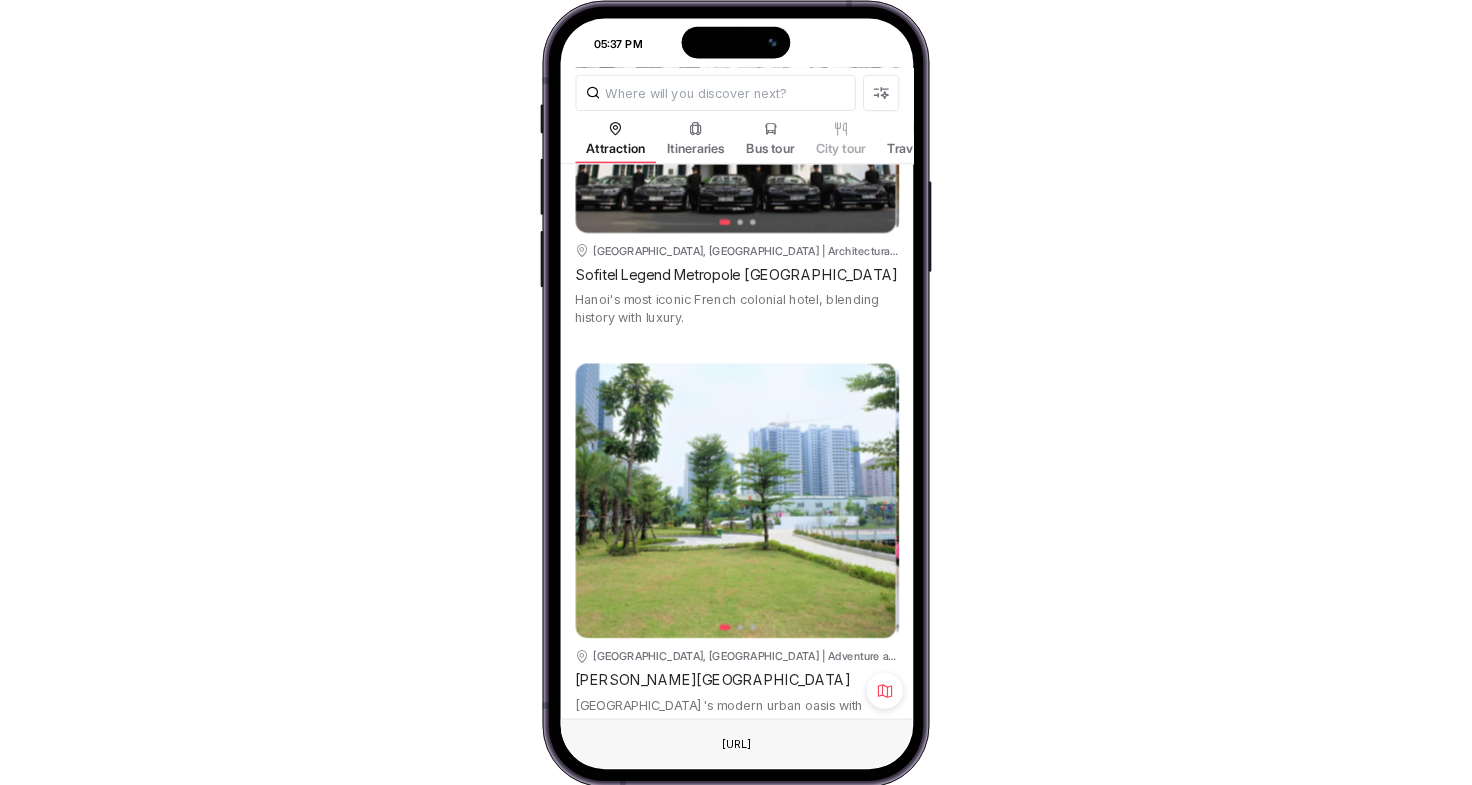 scroll, scrollTop: 2900, scrollLeft: 0, axis: vertical 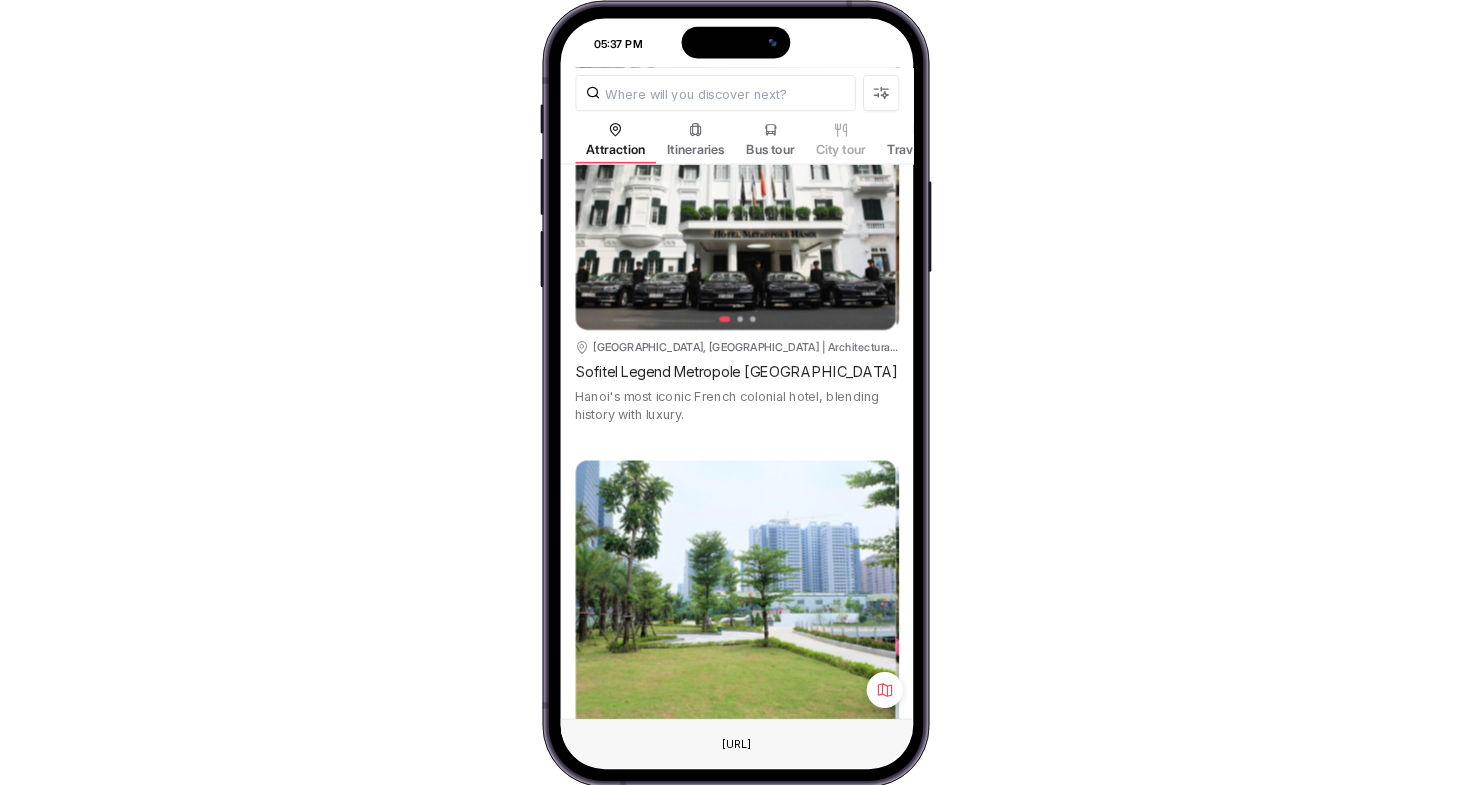 click on "Sofitel Legend Metropole Hanoi" at bounding box center [737, 370] 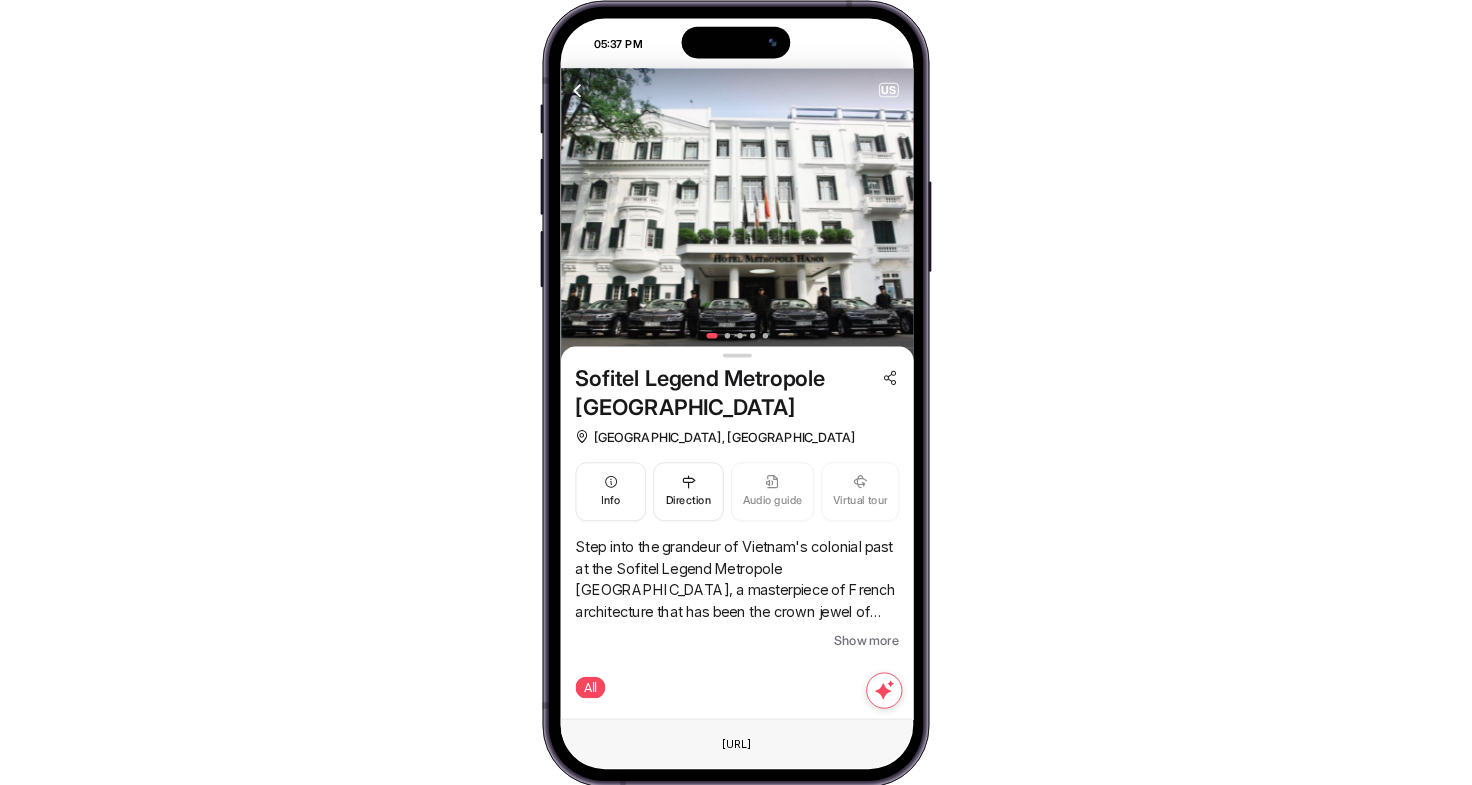 click at bounding box center [578, 90] 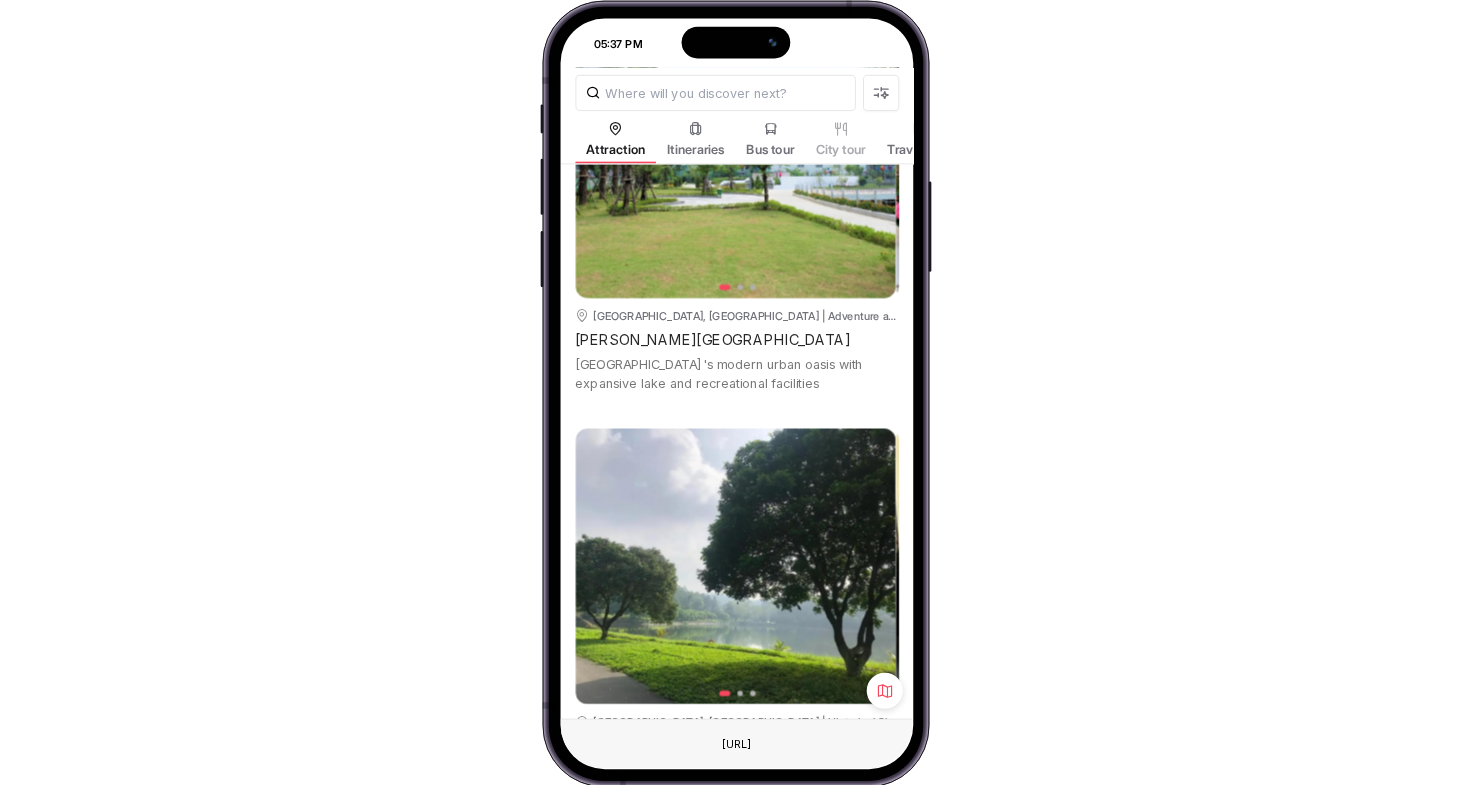 scroll, scrollTop: 3479, scrollLeft: 0, axis: vertical 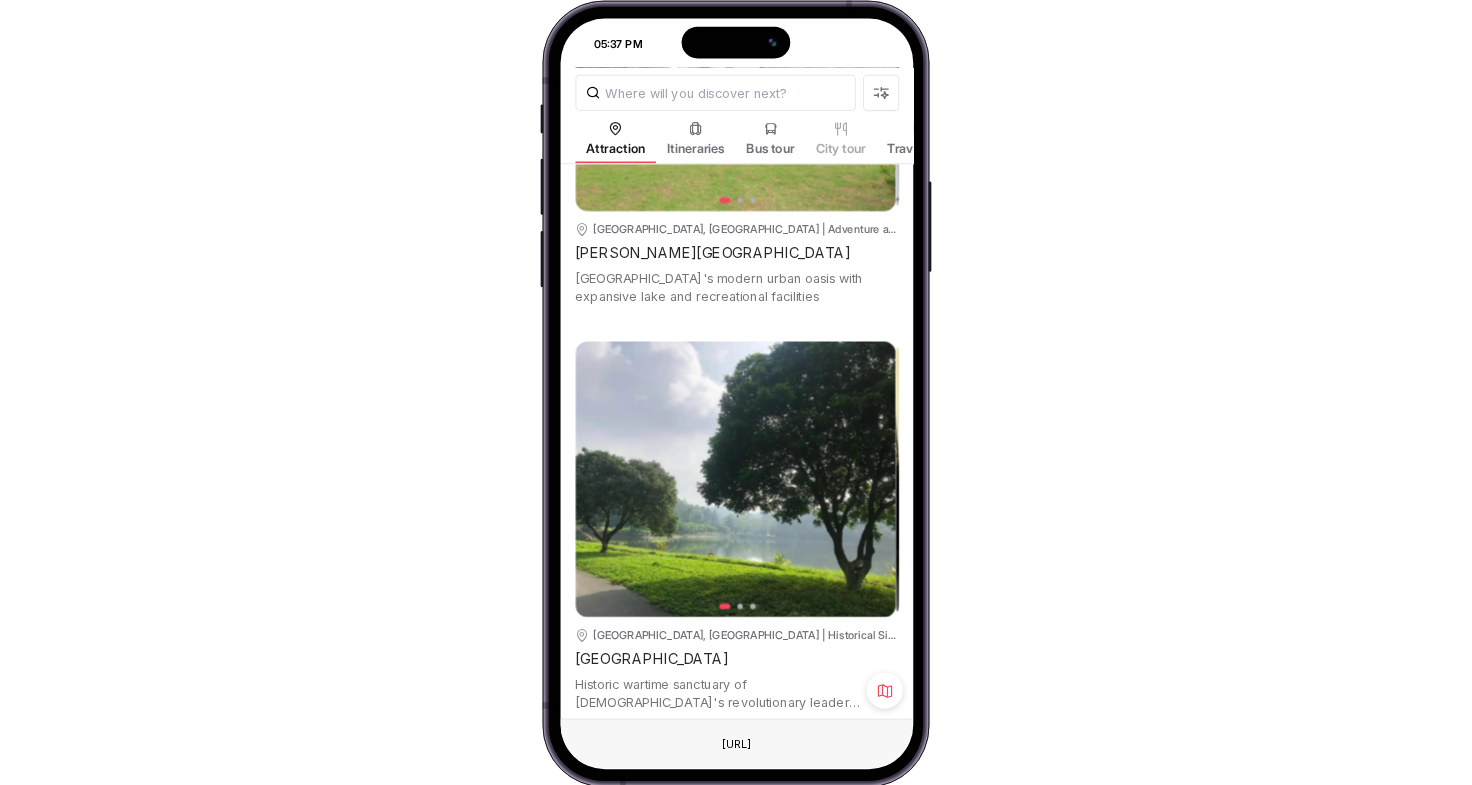 click on "K9 Memorial Site" at bounding box center [737, 657] 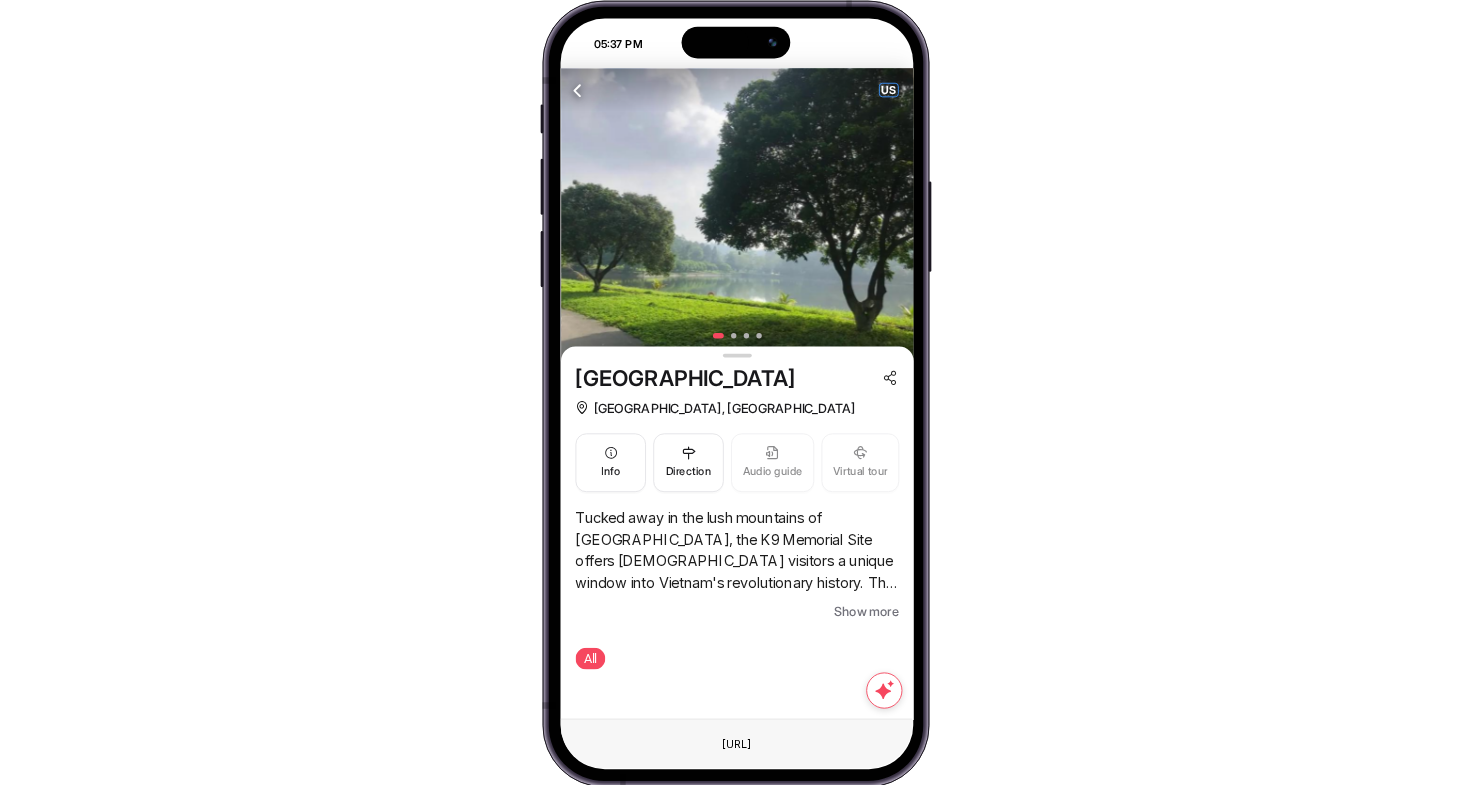 click on "US" at bounding box center (889, 89) 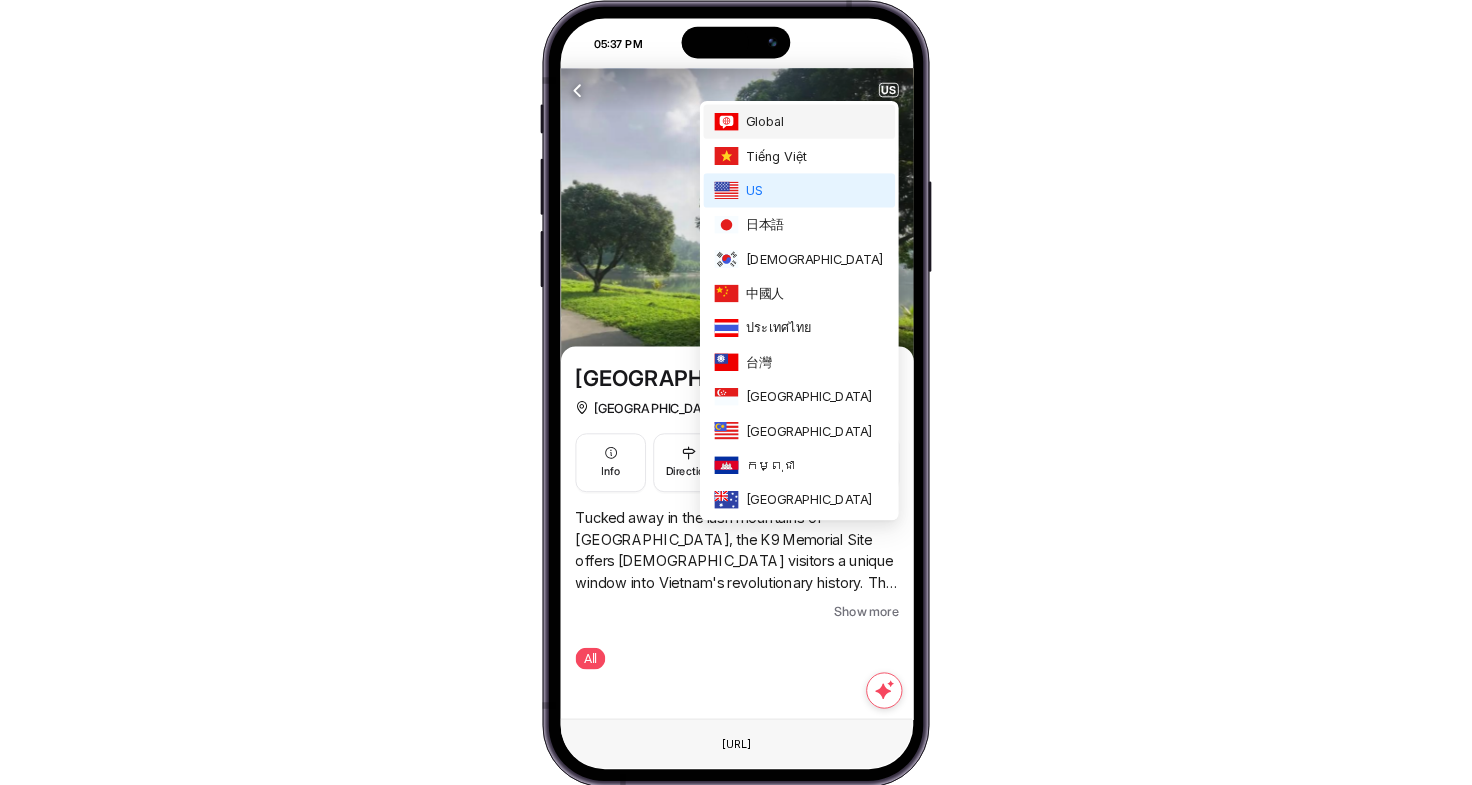 click on "Global" at bounding box center (815, 122) 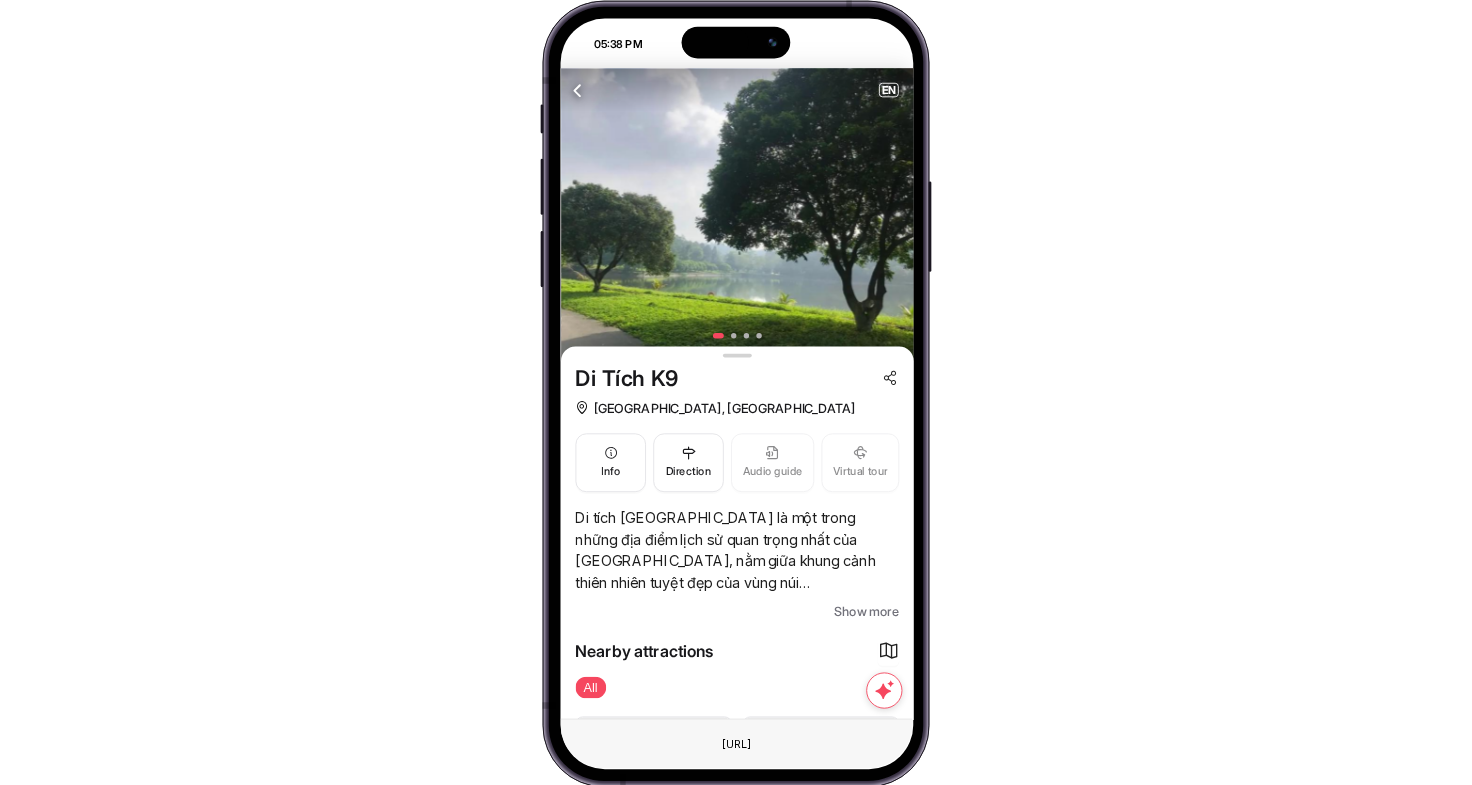 scroll, scrollTop: 0, scrollLeft: 0, axis: both 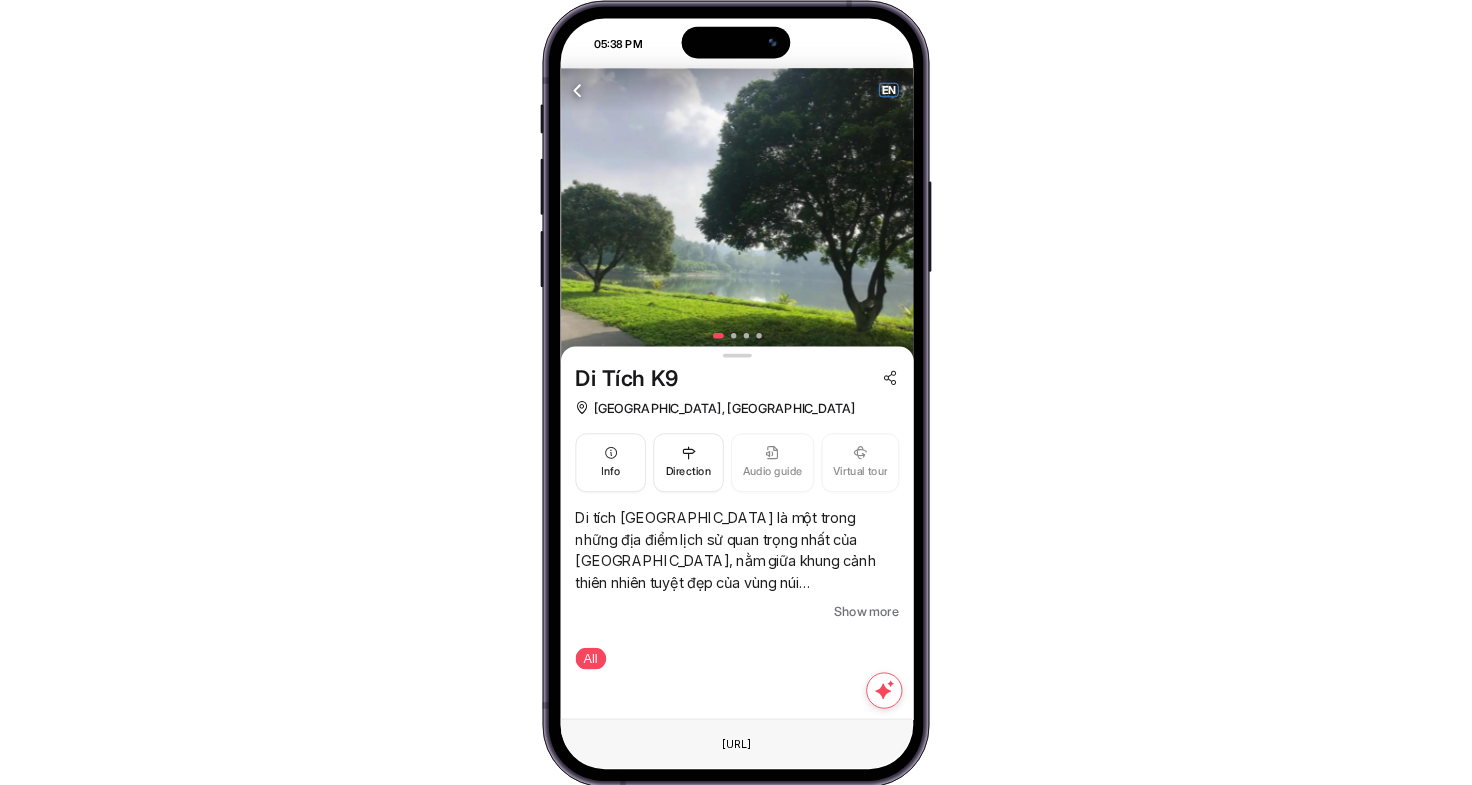 click on "EN" at bounding box center (889, 89) 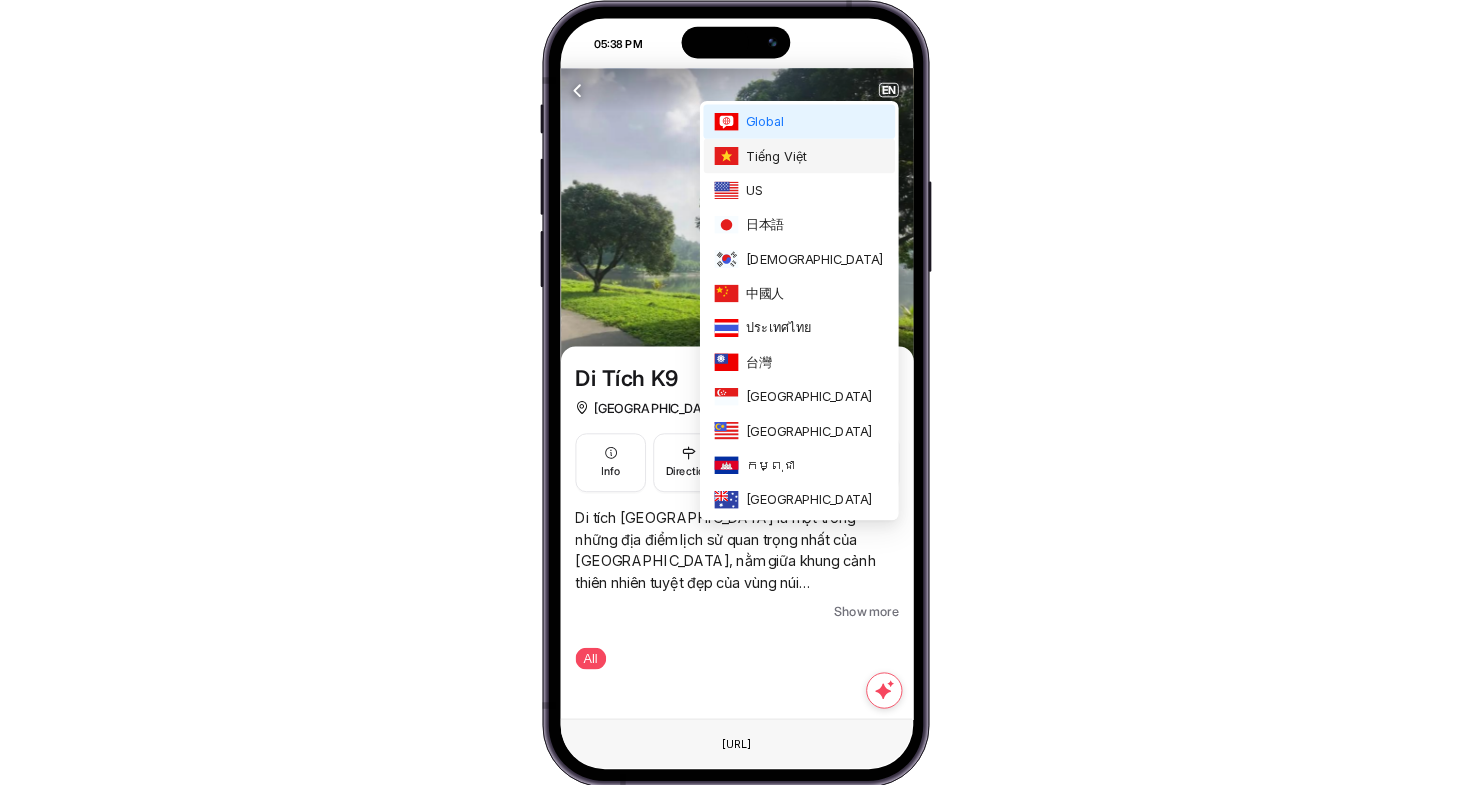click on "Tiếng Việt" at bounding box center (815, 156) 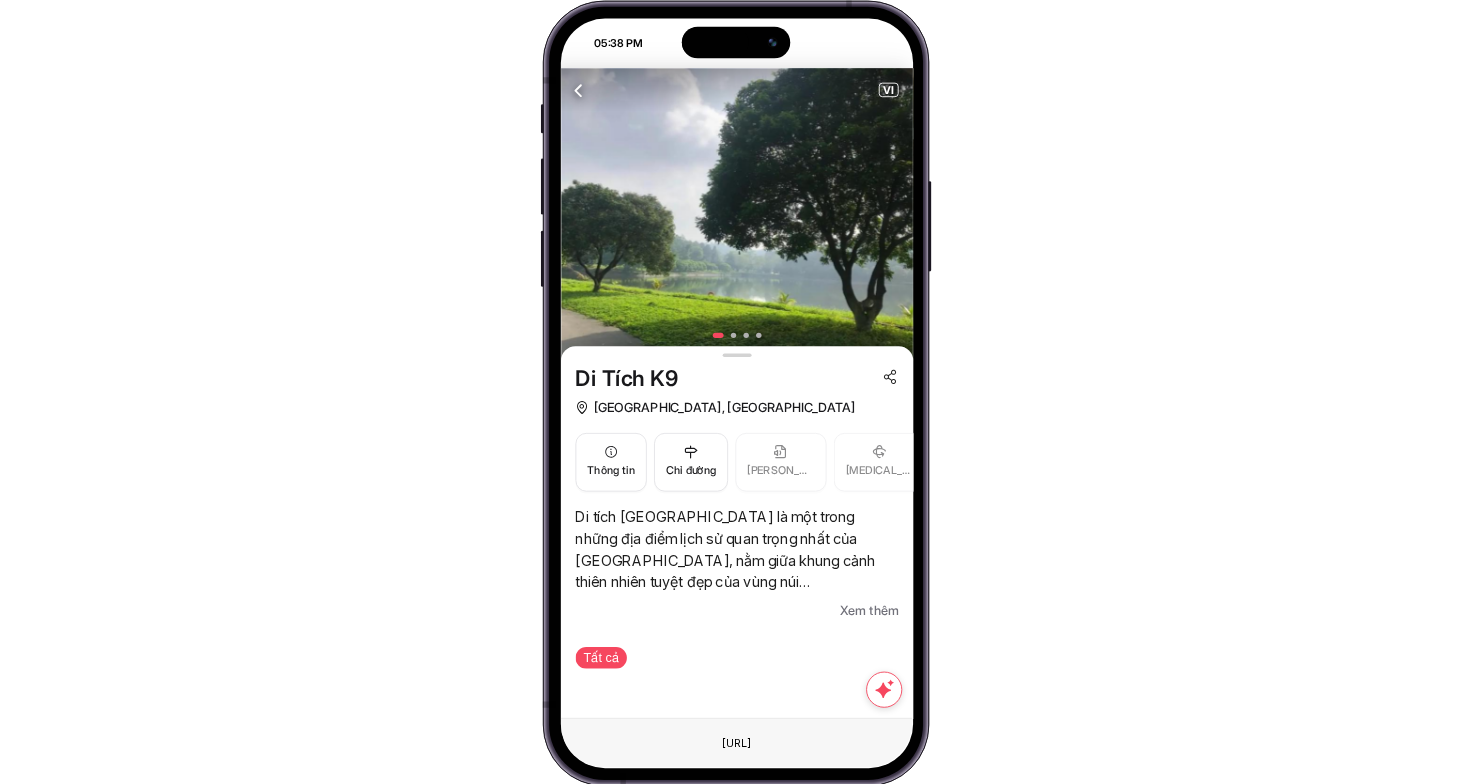 scroll, scrollTop: 0, scrollLeft: 0, axis: both 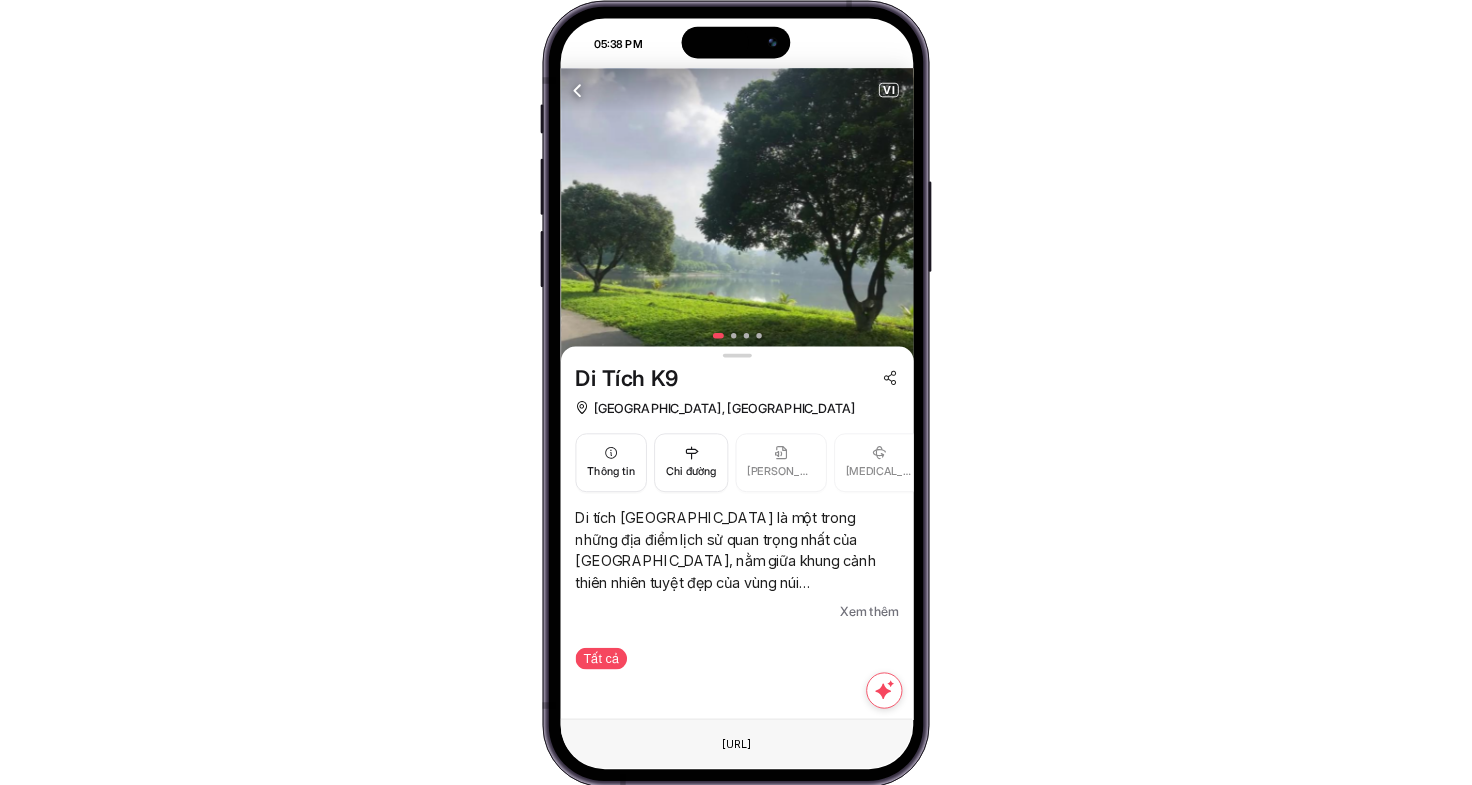 click at bounding box center (578, 90) 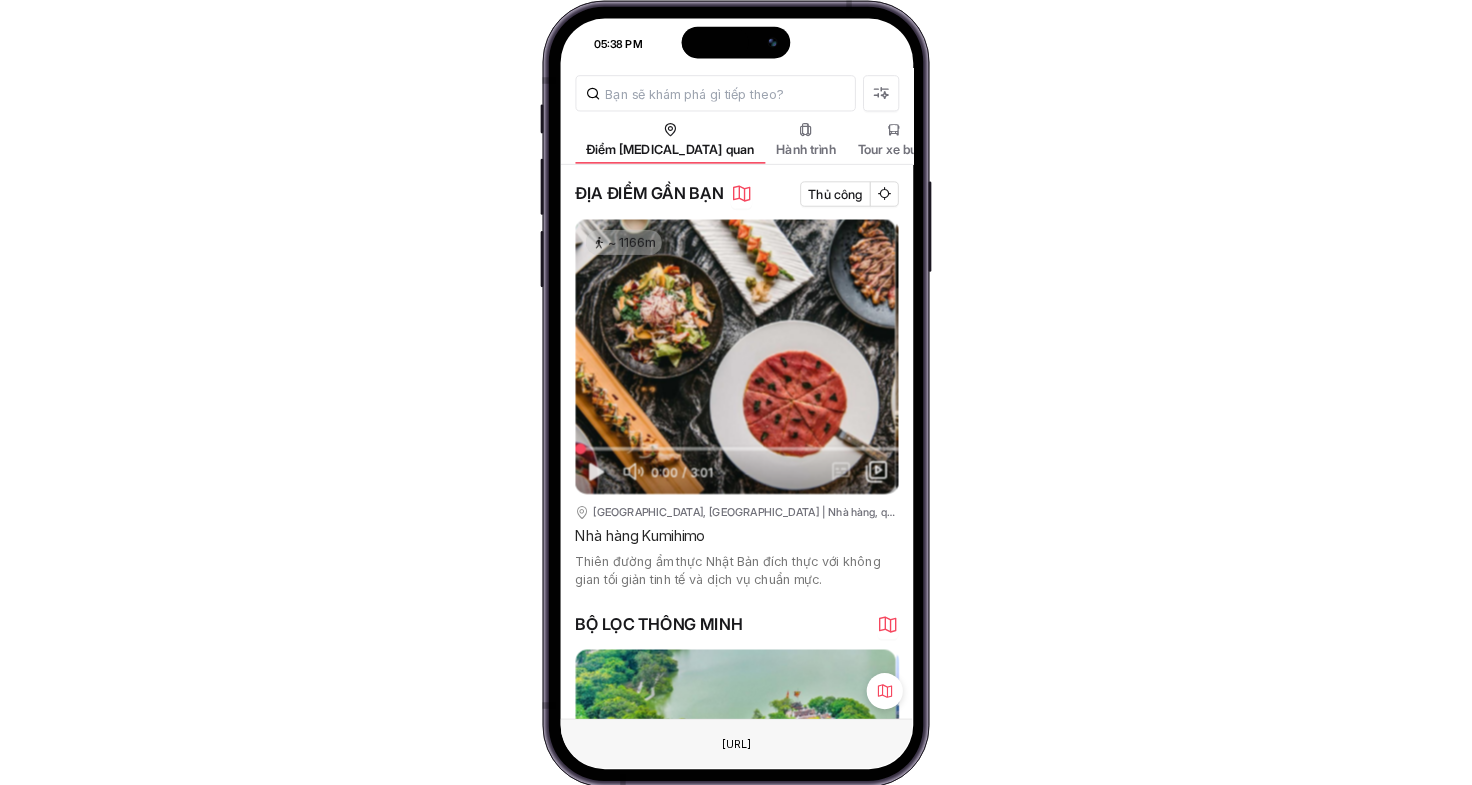 click on "05:38 PM Điểm [MEDICAL_DATA] quan Hành trình Tour xe buýt Tour thành phố Blog du lịch ĐỊA ĐIỂM GẦN BẠN Thủ công  ~ 1166m 0:00 / 3:01 [GEOGRAPHIC_DATA], [GEOGRAPHIC_DATA] | Nhà hàng, quán ăn Nhà hàng Kumihimo Thiên đường ẩm thực Nhật Bản đích thực với không gian tối giản tinh tế và dịch vụ chuẩn mực.  ~ 1224m [GEOGRAPHIC_DATA], [GEOGRAPHIC_DATA] | Nhà hàng, quán ăn [PERSON_NAME] Grill Thiên đường ẩm thực [GEOGRAPHIC_DATA] với dimsum thủ công tinh tế và vịt quay Bắc Kinh đẳng cấp trong không gian sang trọng.  ~ 1579m [GEOGRAPHIC_DATA], [GEOGRAPHIC_DATA] | Kiệt tác kiến trúc Trung tâm Hội nghị Quốc gia Công trình biểu tượng với mái lợp hình sóng độc đáo tại [GEOGRAPHIC_DATA]  ~ [GEOGRAPHIC_DATA], [GEOGRAPHIC_DATA] | Bảo tàng & Triển lãm Bảo Tàng [GEOGRAPHIC_DATA] Kiến trúc kim tự tháp độc đáo lưu giữ di sản [GEOGRAPHIC_DATA]  ~ [GEOGRAPHIC_DATA], [GEOGRAPHIC_DATA] | Bảo tàng & Triển lãm Bảo Tàng Hậu Cần BỘ LỌC THÔNG MINH 1 2 3" at bounding box center (736, 392) 